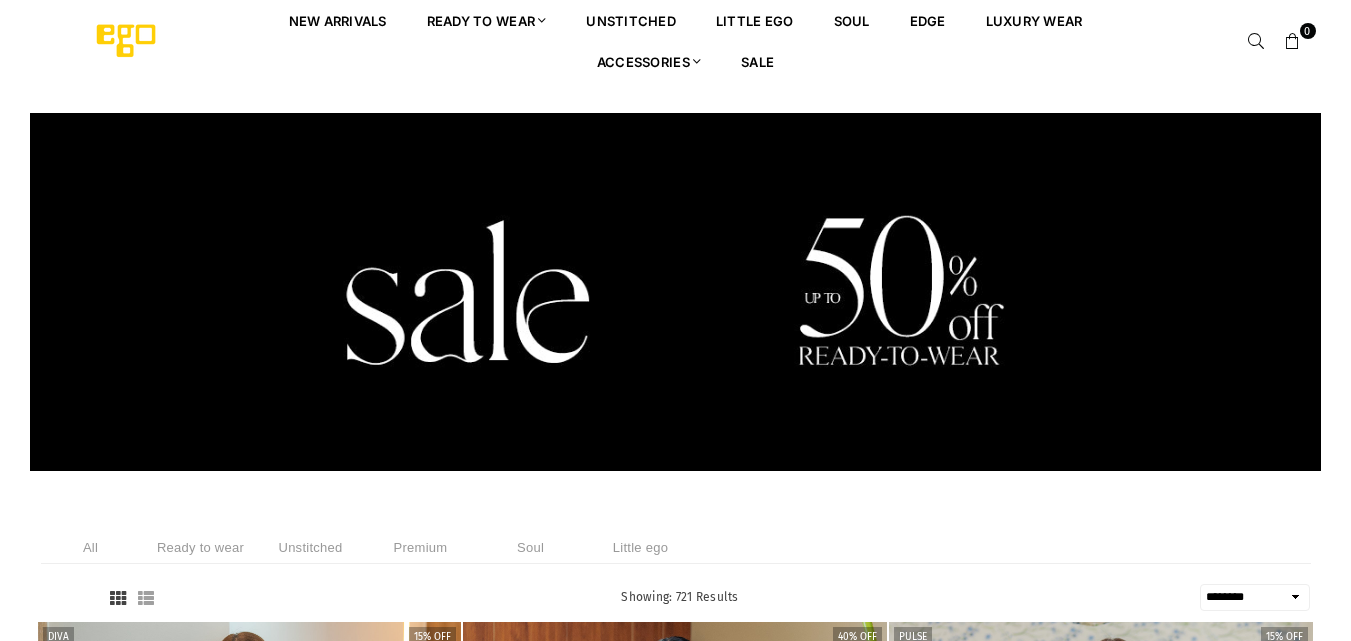 select on "******" 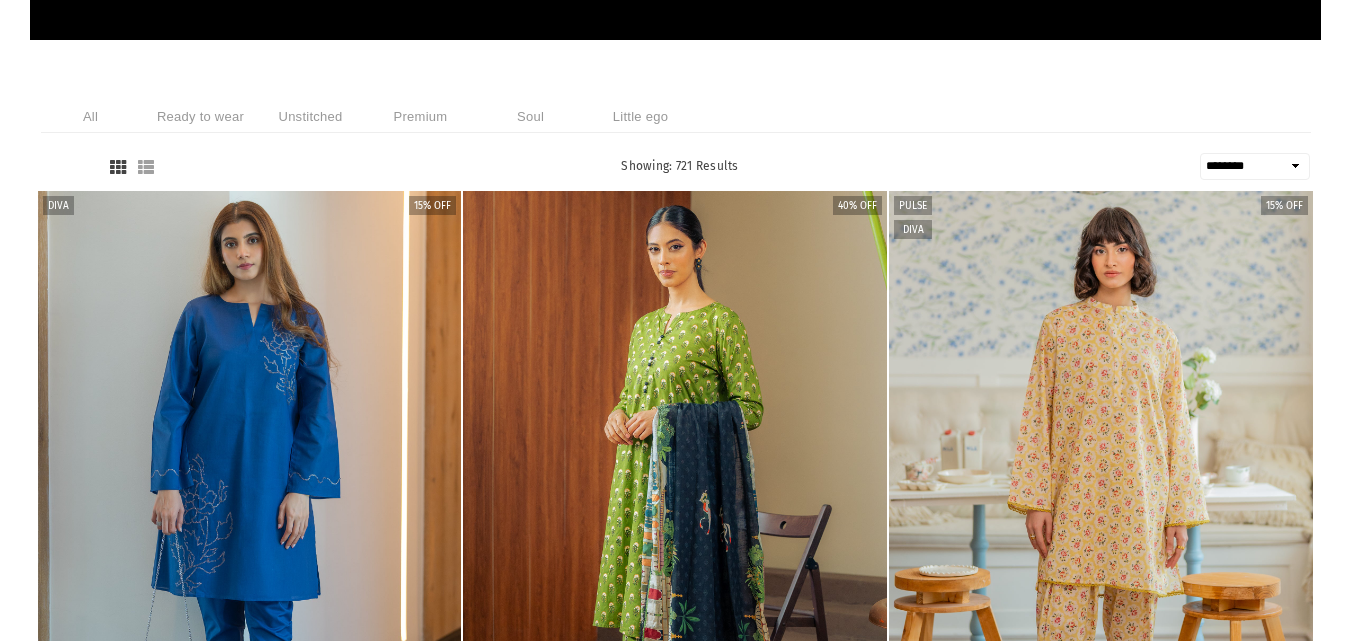 scroll, scrollTop: 414, scrollLeft: 0, axis: vertical 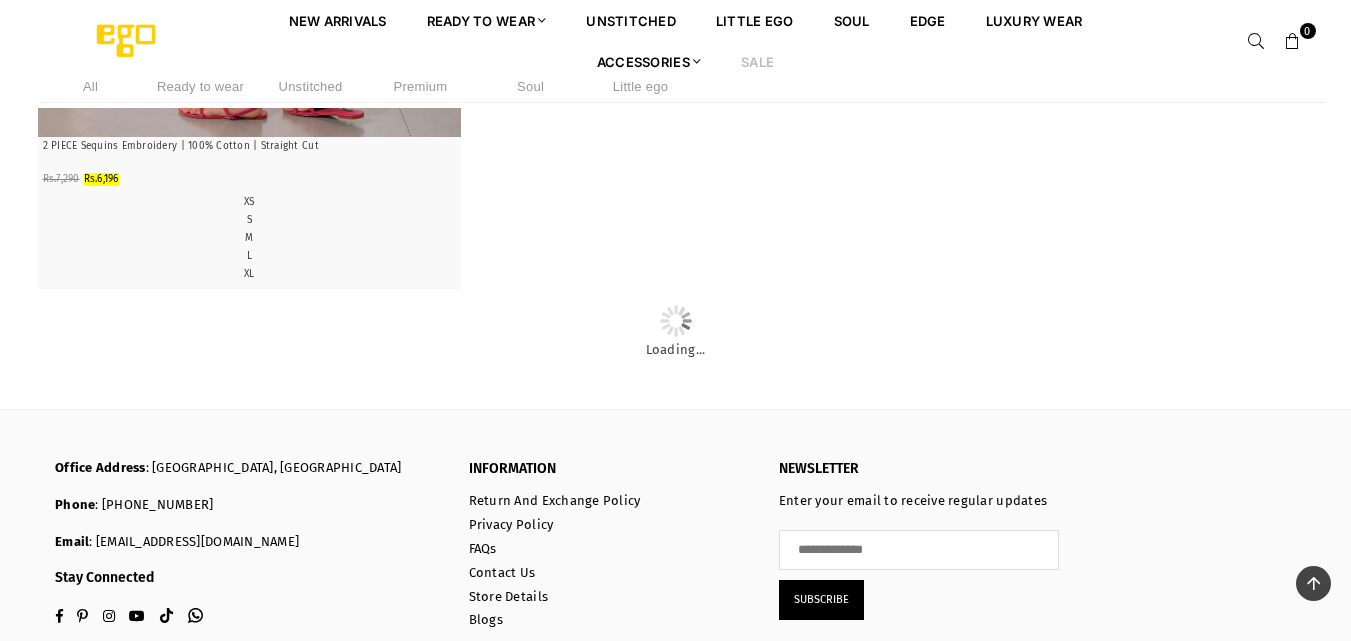click on "Sale" at bounding box center (757, 61) 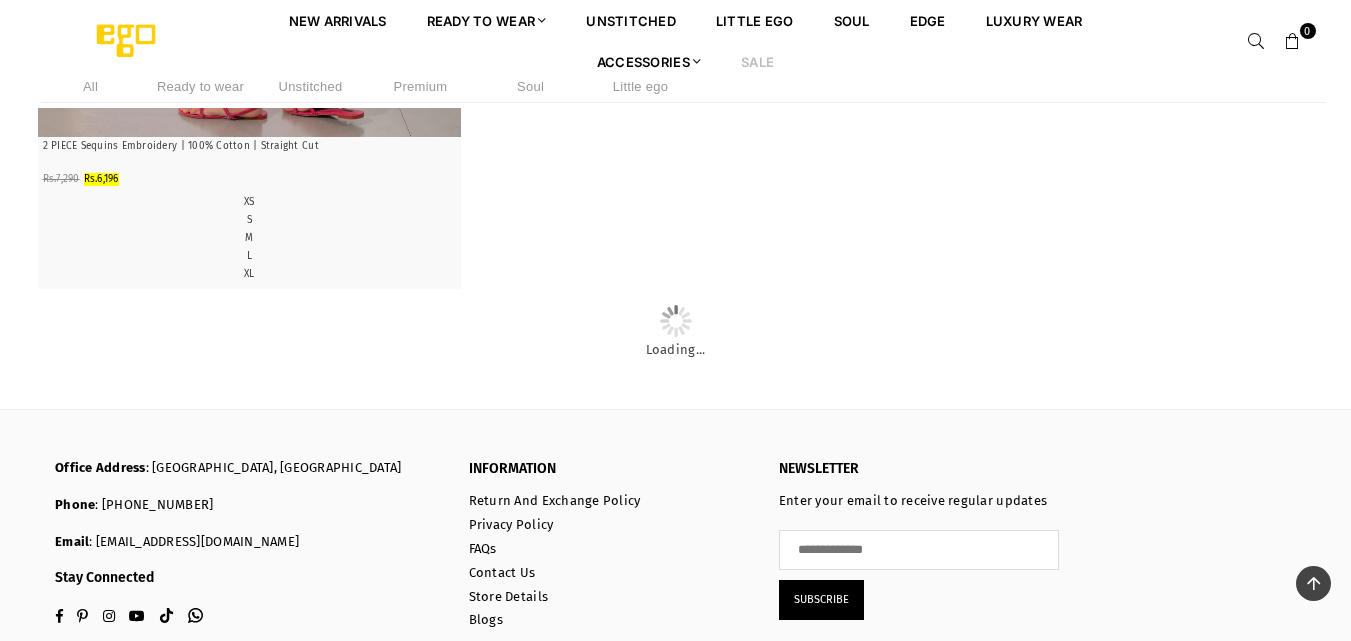 scroll, scrollTop: 13052, scrollLeft: 0, axis: vertical 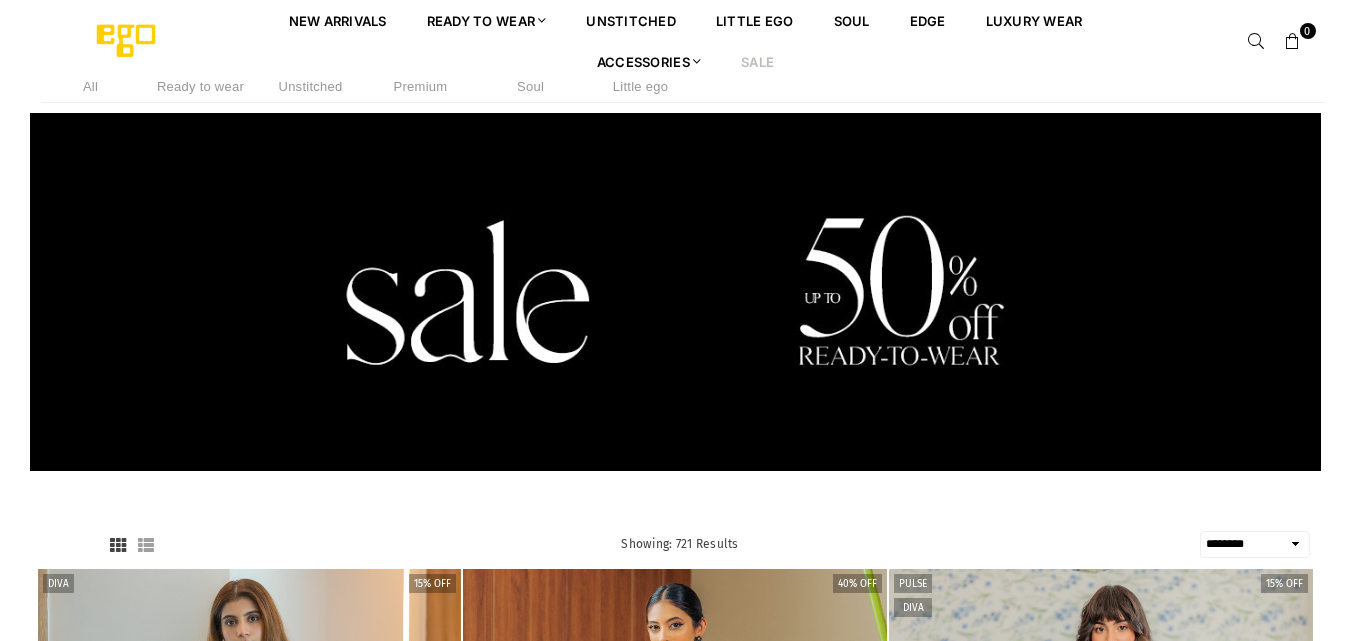 click on "Sale" at bounding box center (757, 61) 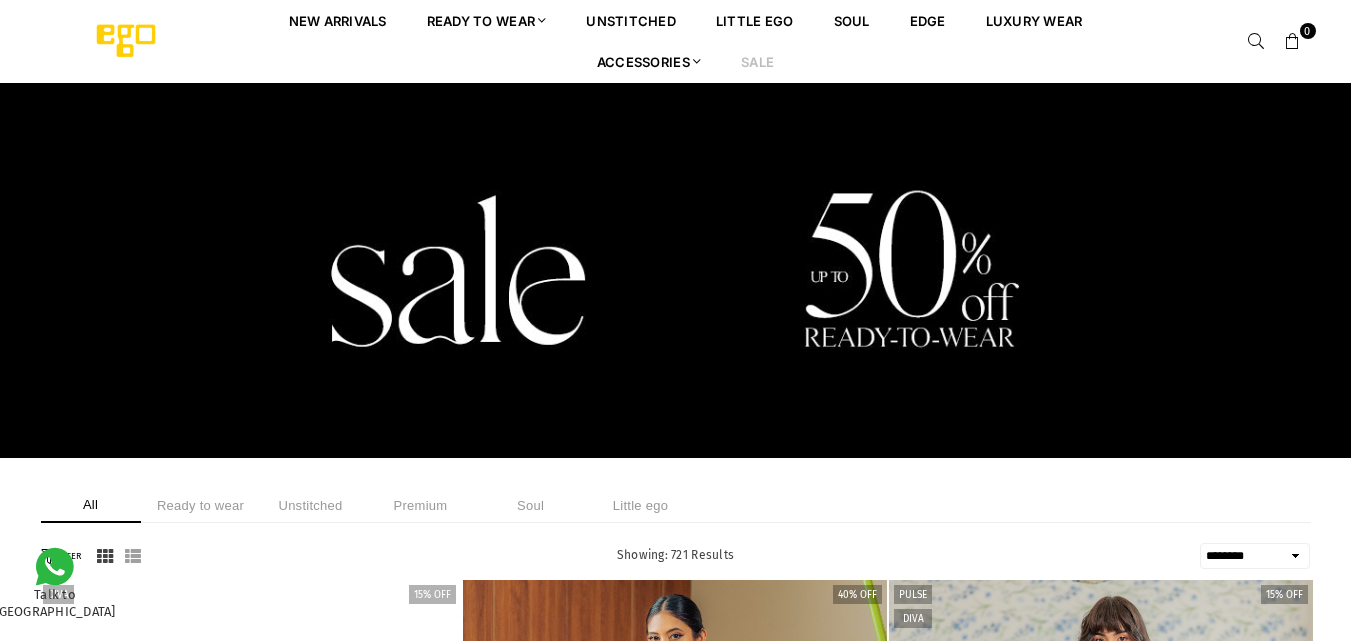 select on "******" 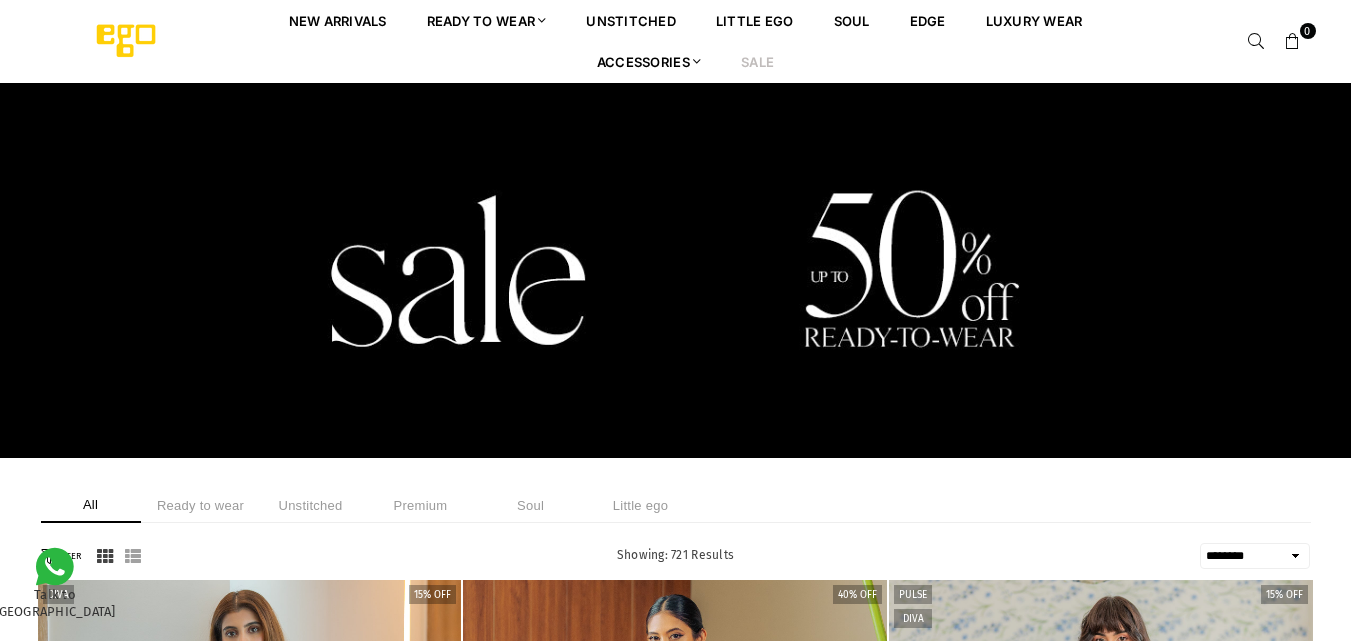 scroll, scrollTop: 0, scrollLeft: 0, axis: both 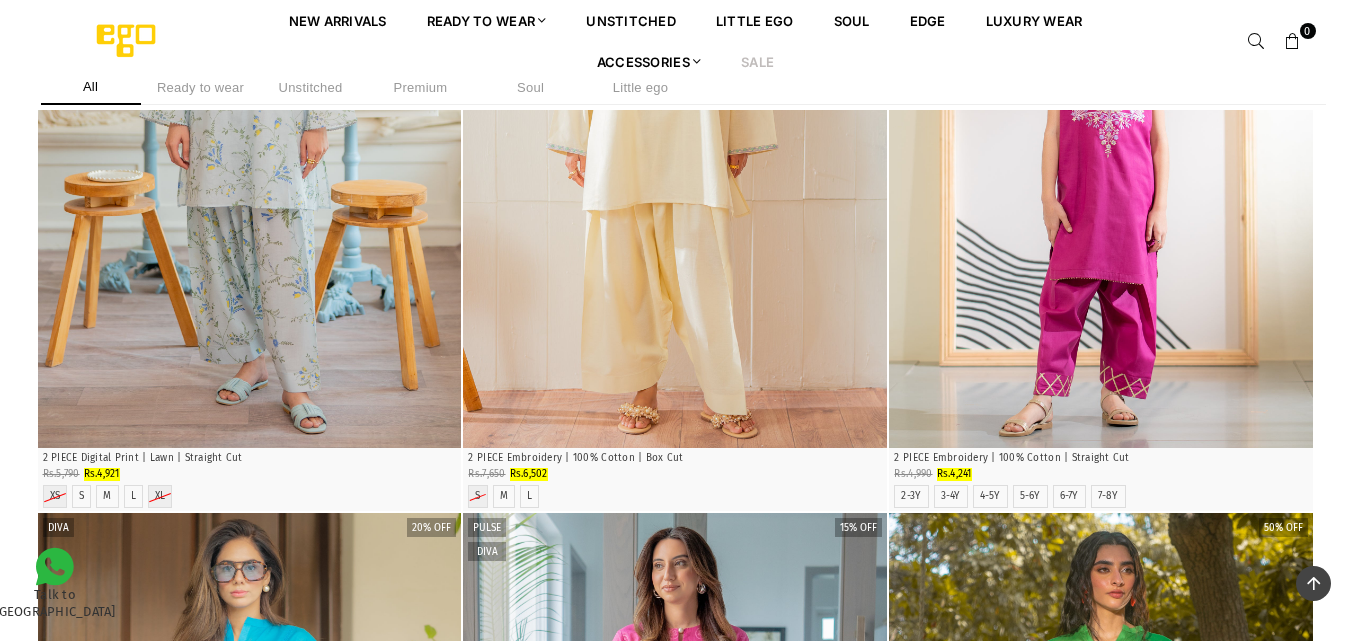 click at bounding box center [250, -773] 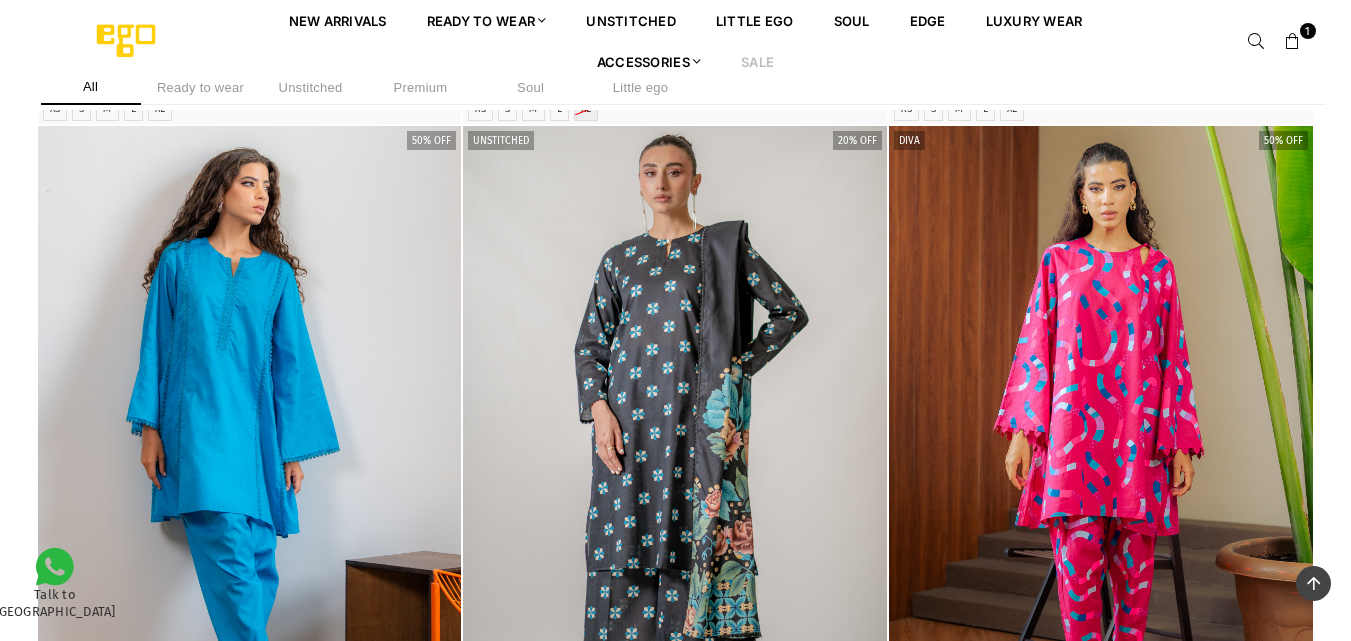 scroll, scrollTop: 5301, scrollLeft: 0, axis: vertical 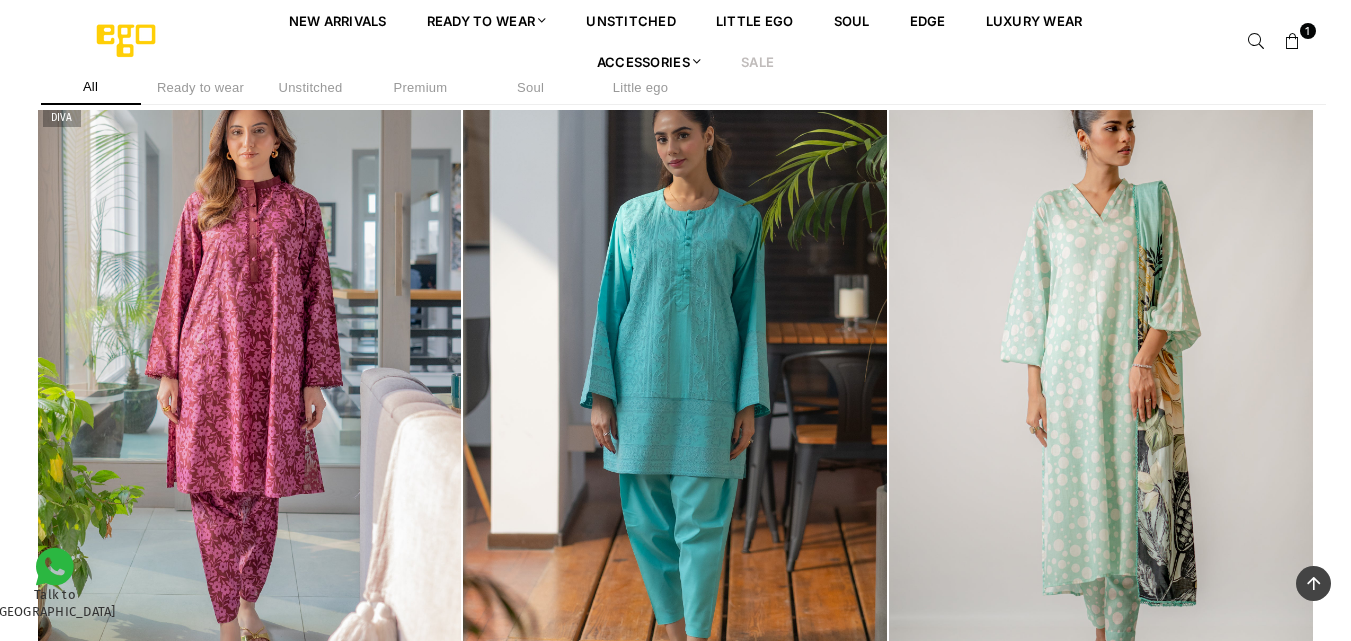 click on "**********" at bounding box center (675, -947) 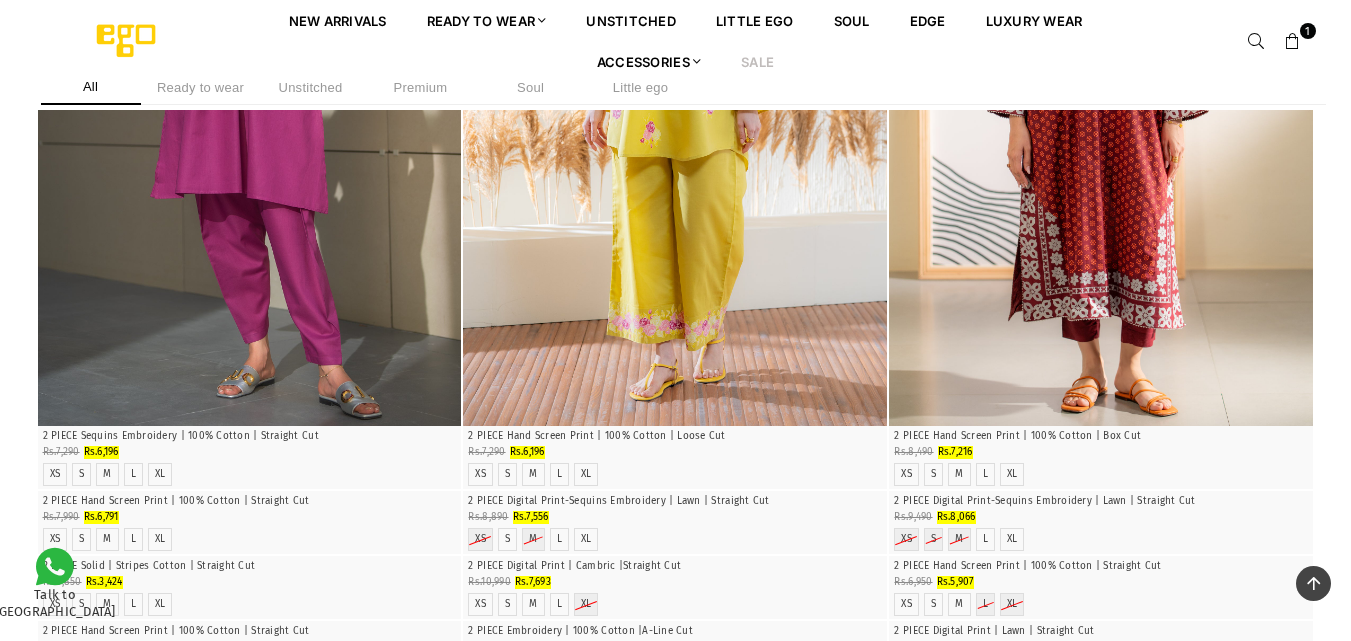scroll, scrollTop: 5301, scrollLeft: 0, axis: vertical 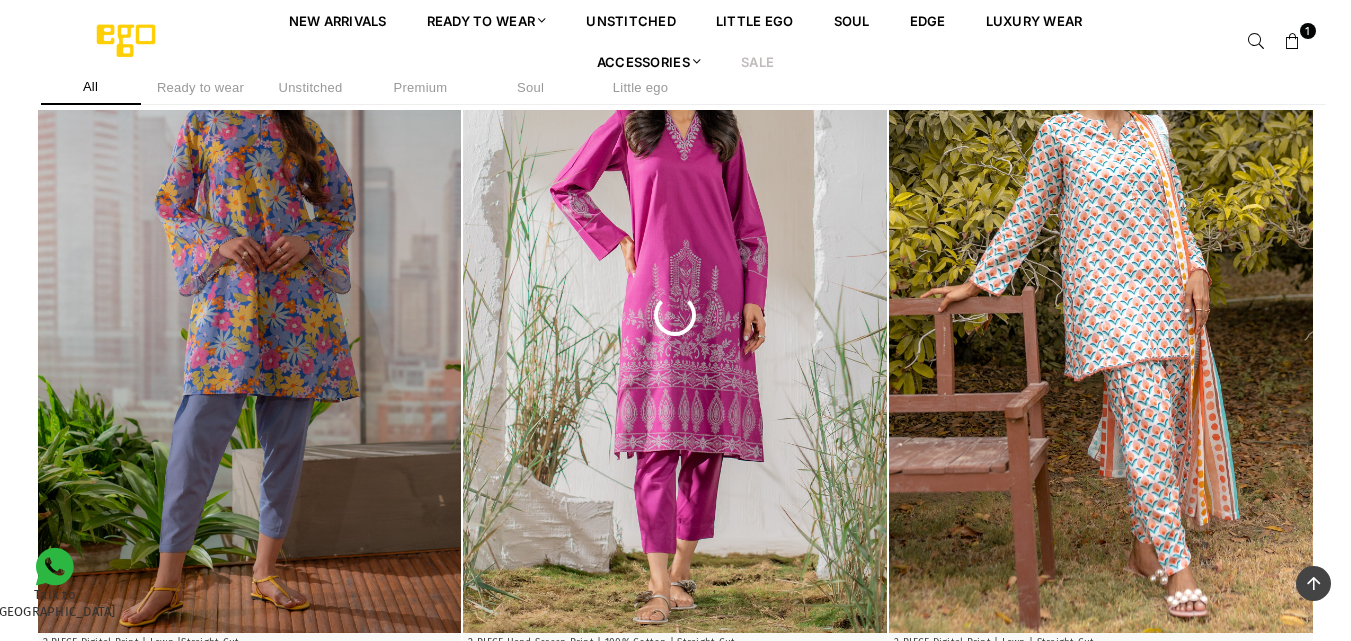 click on "Ready to wear" at bounding box center (201, 87) 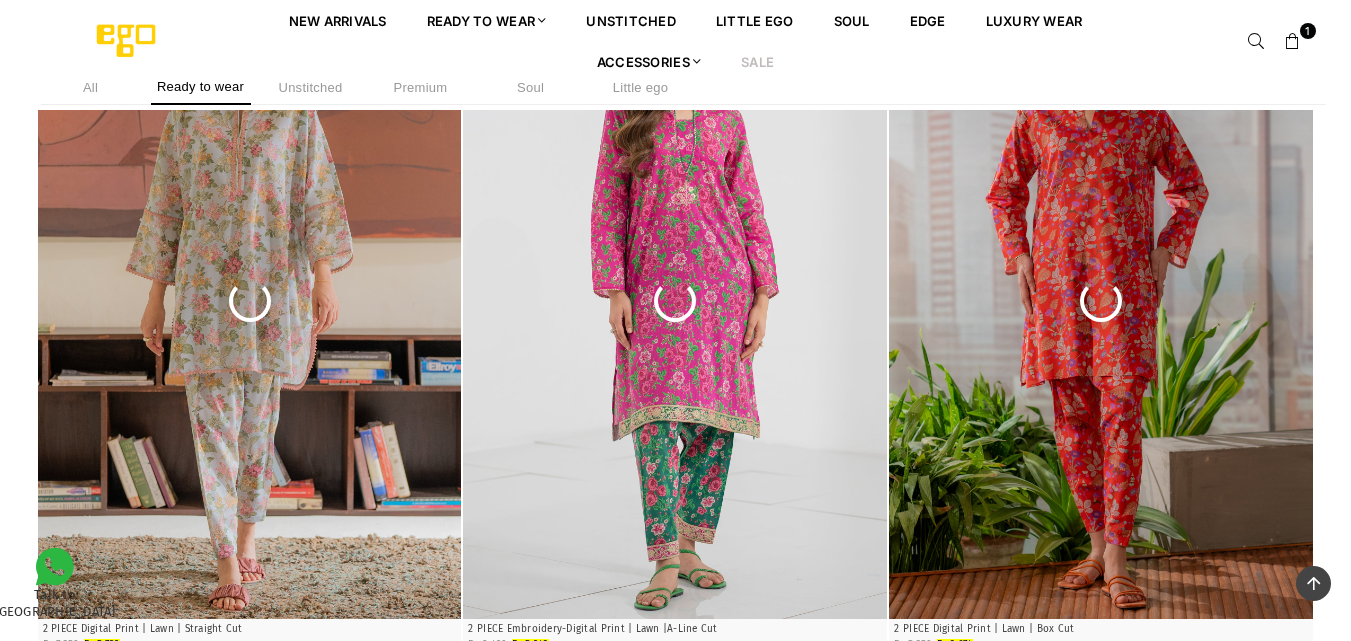 scroll, scrollTop: 7558, scrollLeft: 0, axis: vertical 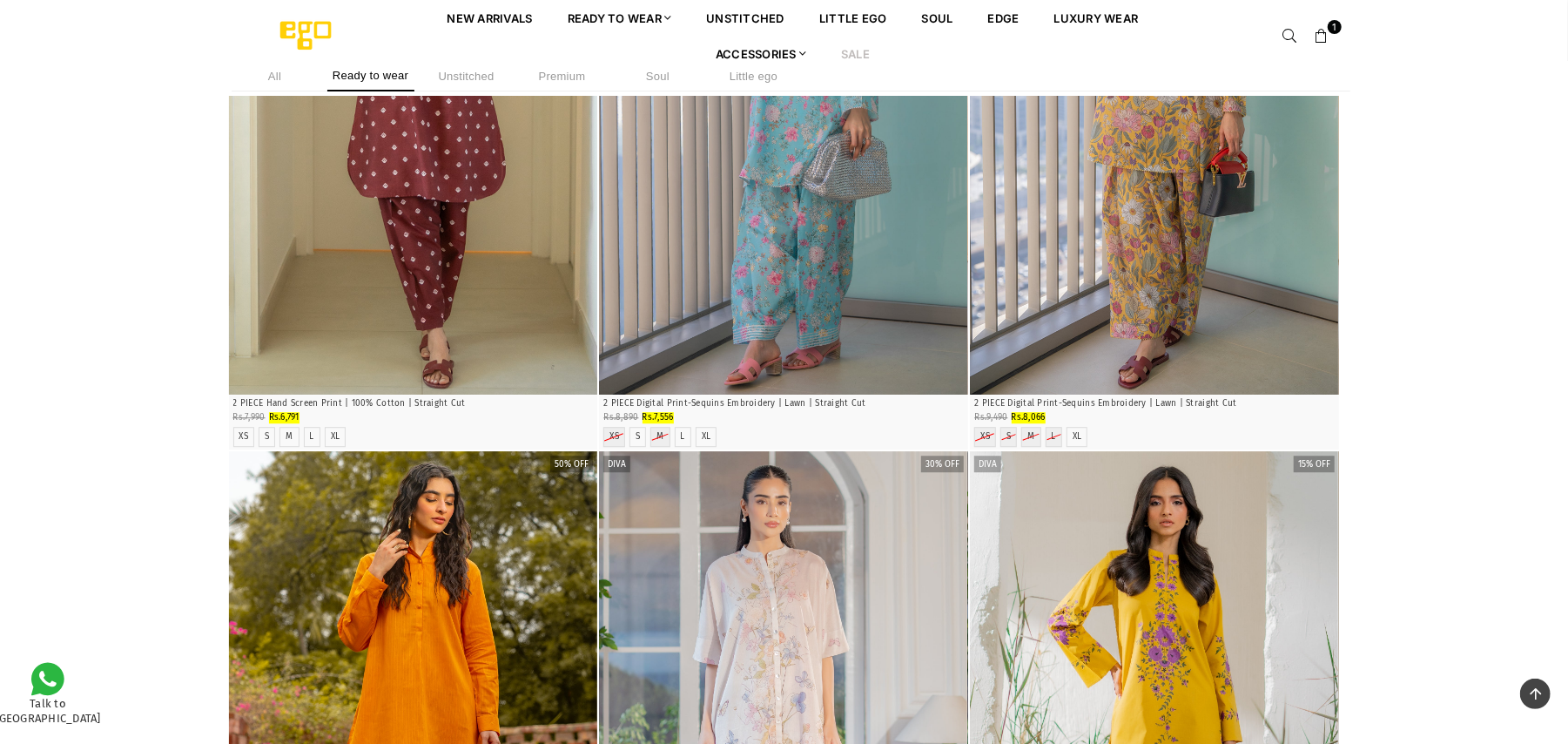 drag, startPoint x: 1166, startPoint y: 3, endPoint x: 1147, endPoint y: 40, distance: 41.59327 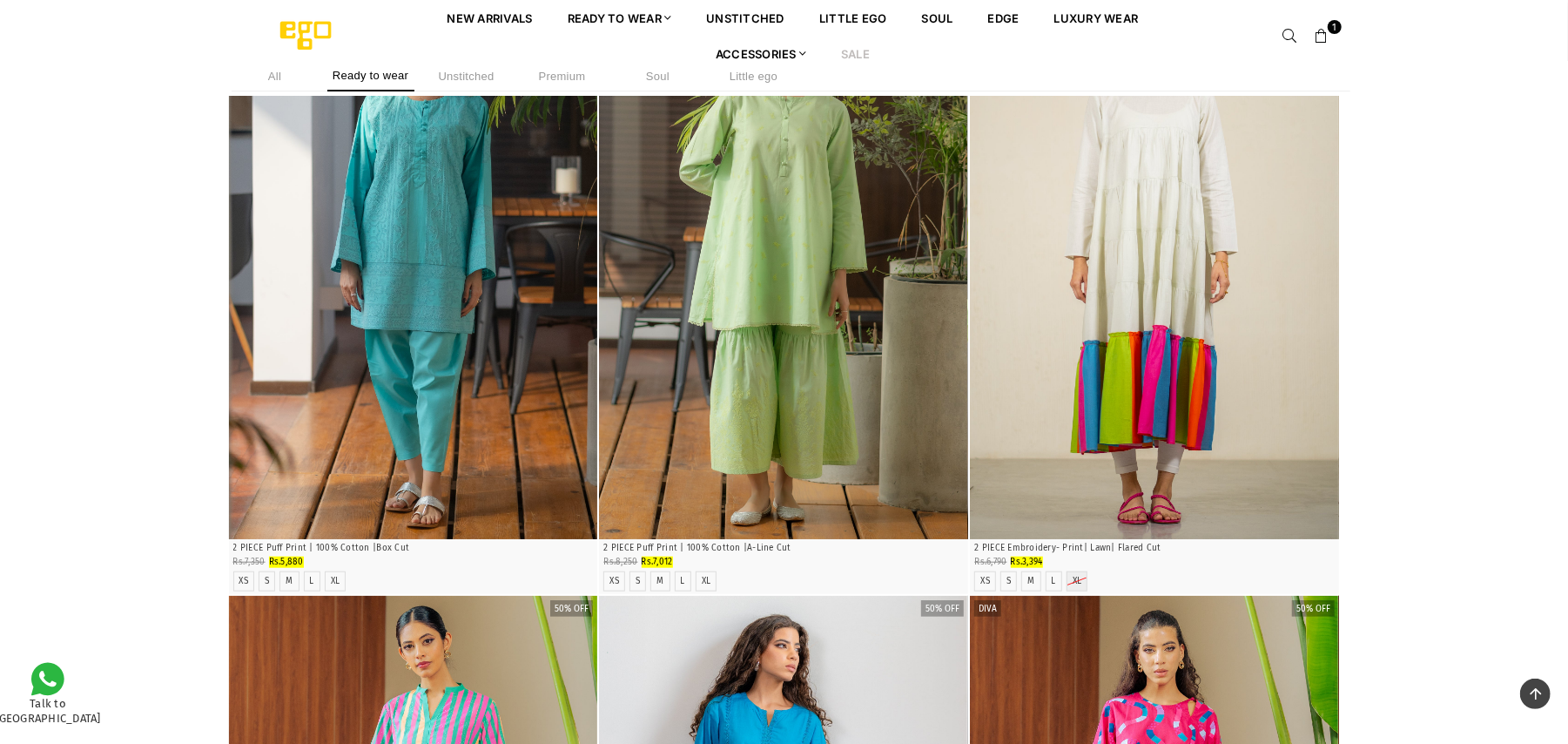 scroll, scrollTop: 10368, scrollLeft: 0, axis: vertical 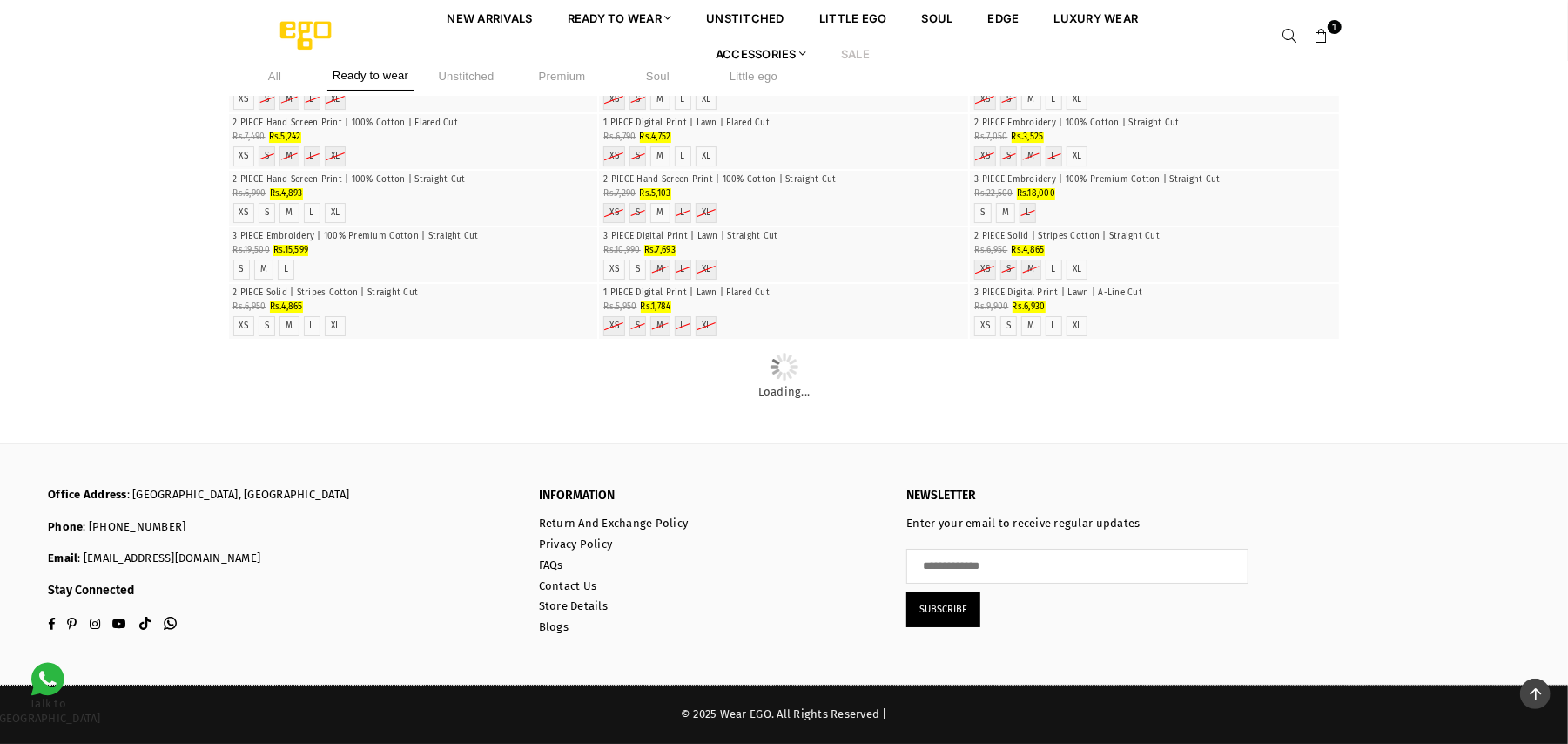 click at bounding box center (1322, 37) 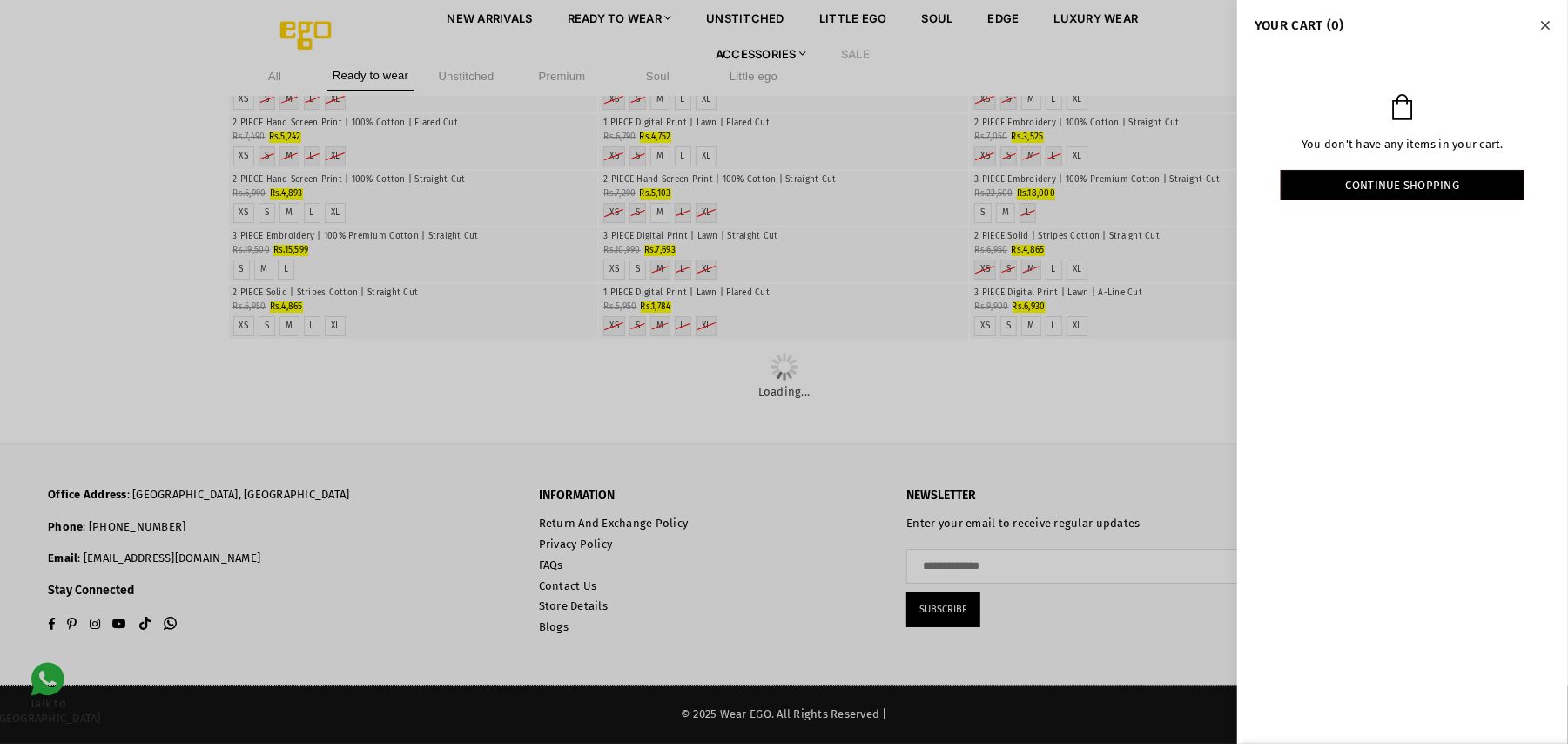 click at bounding box center [784, 372] 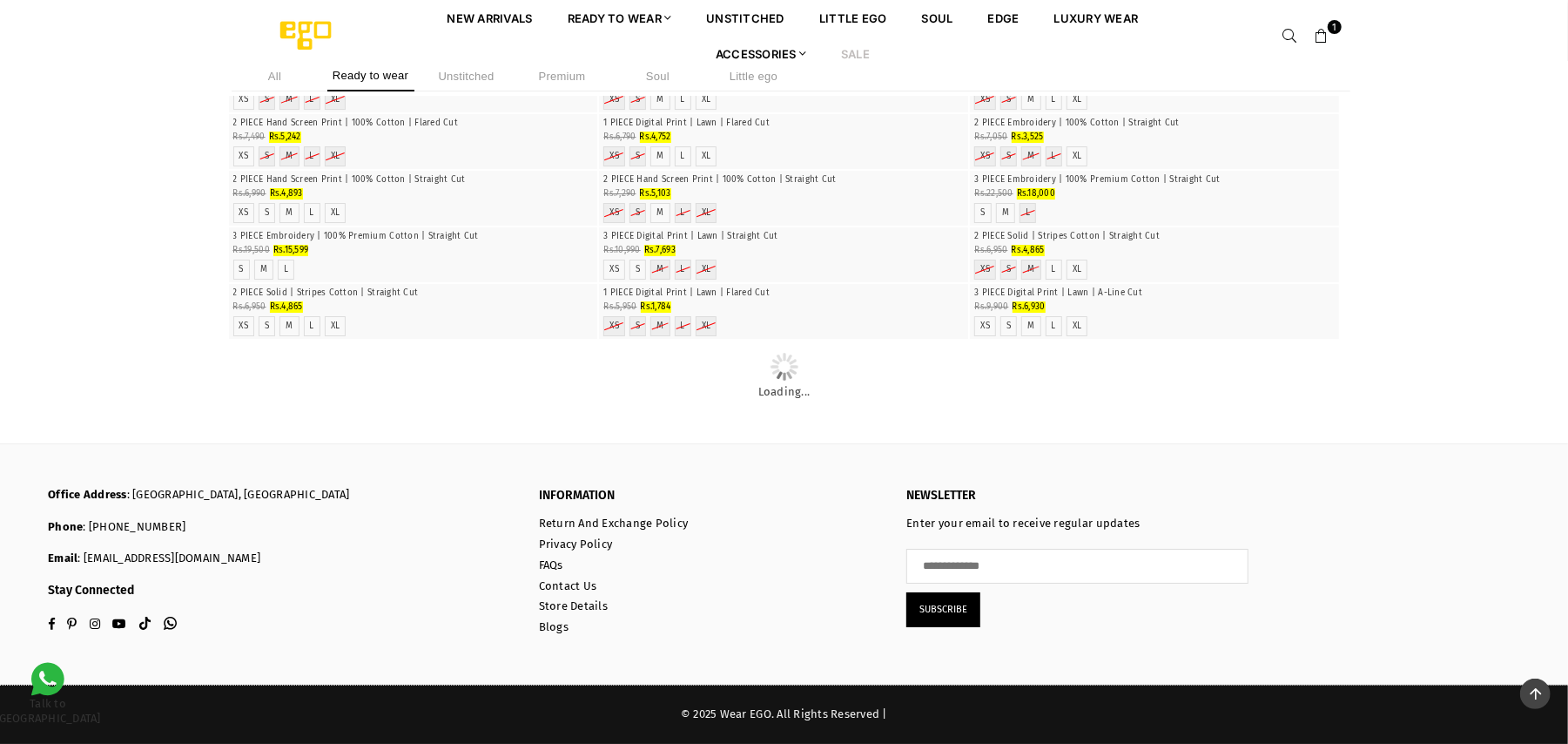 click at bounding box center [413, -452] 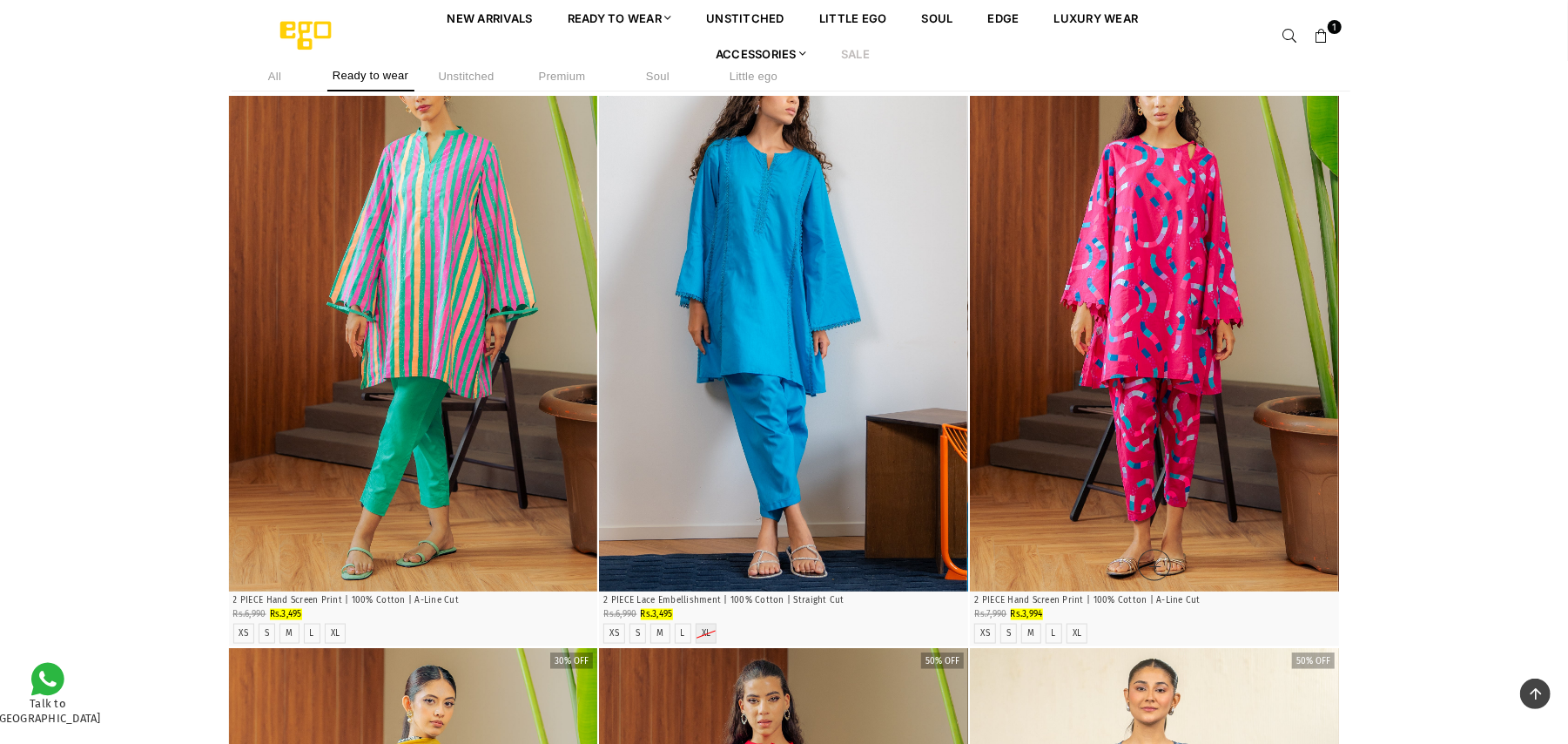 scroll, scrollTop: 10950, scrollLeft: 0, axis: vertical 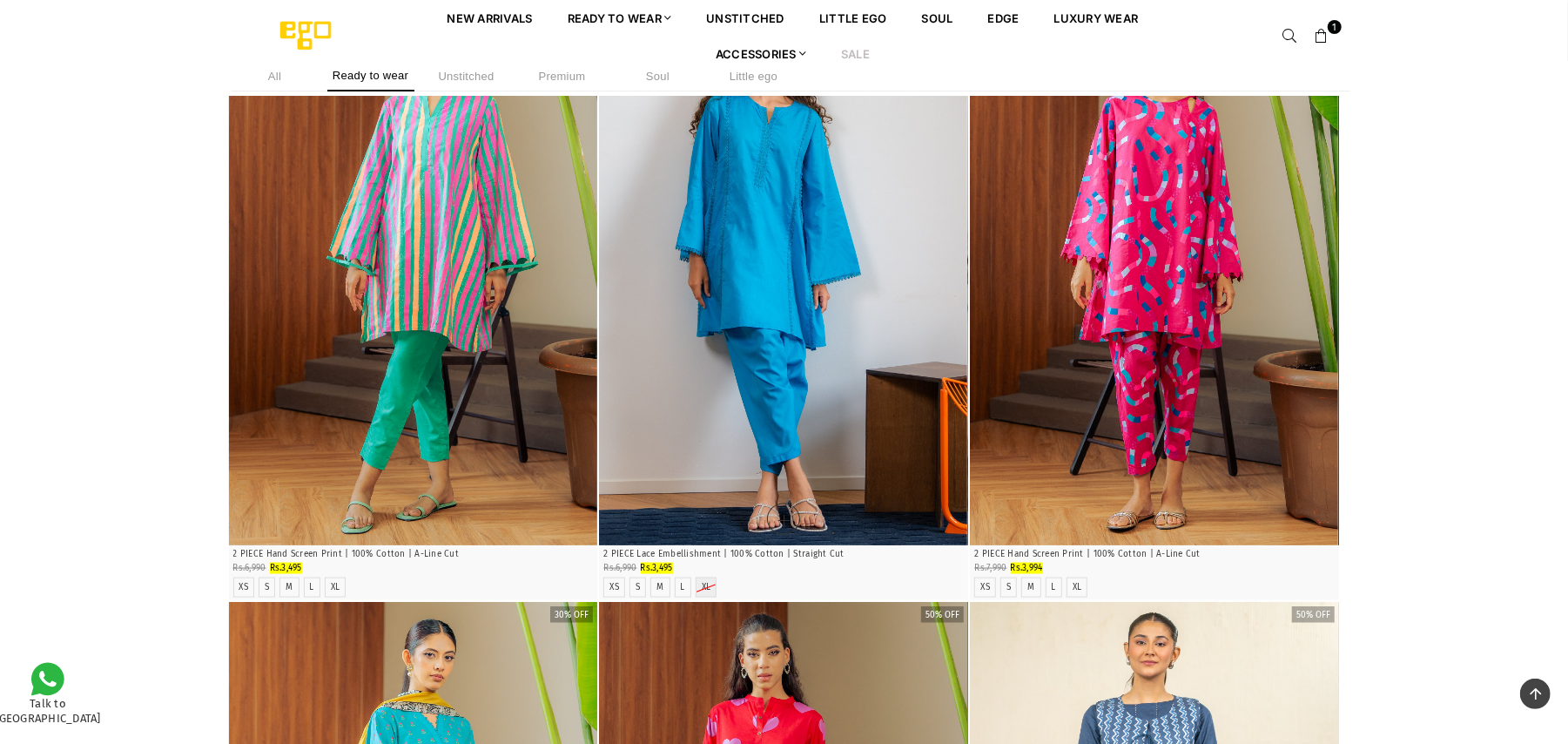 click at bounding box center (783, 269) 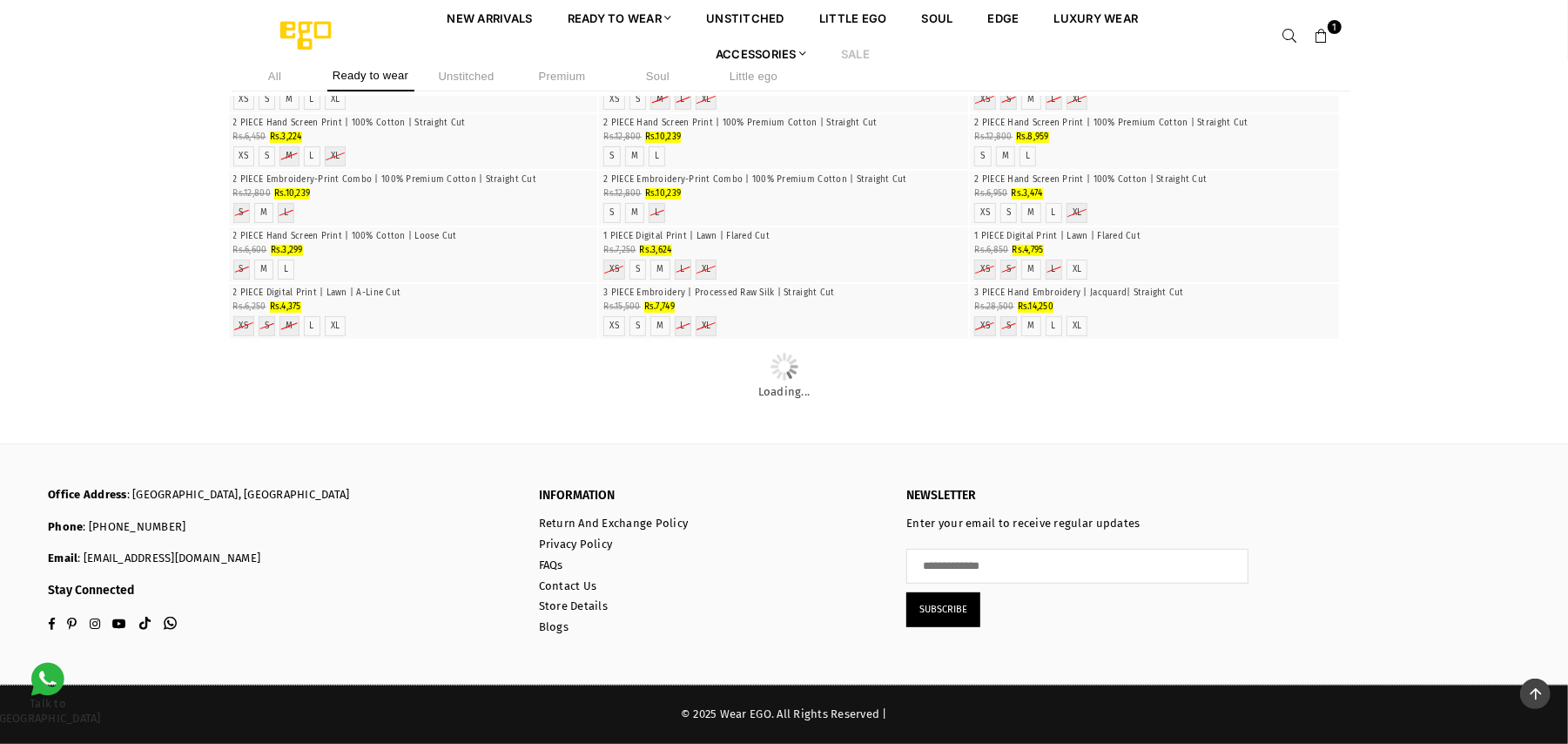 scroll, scrollTop: 23722, scrollLeft: 0, axis: vertical 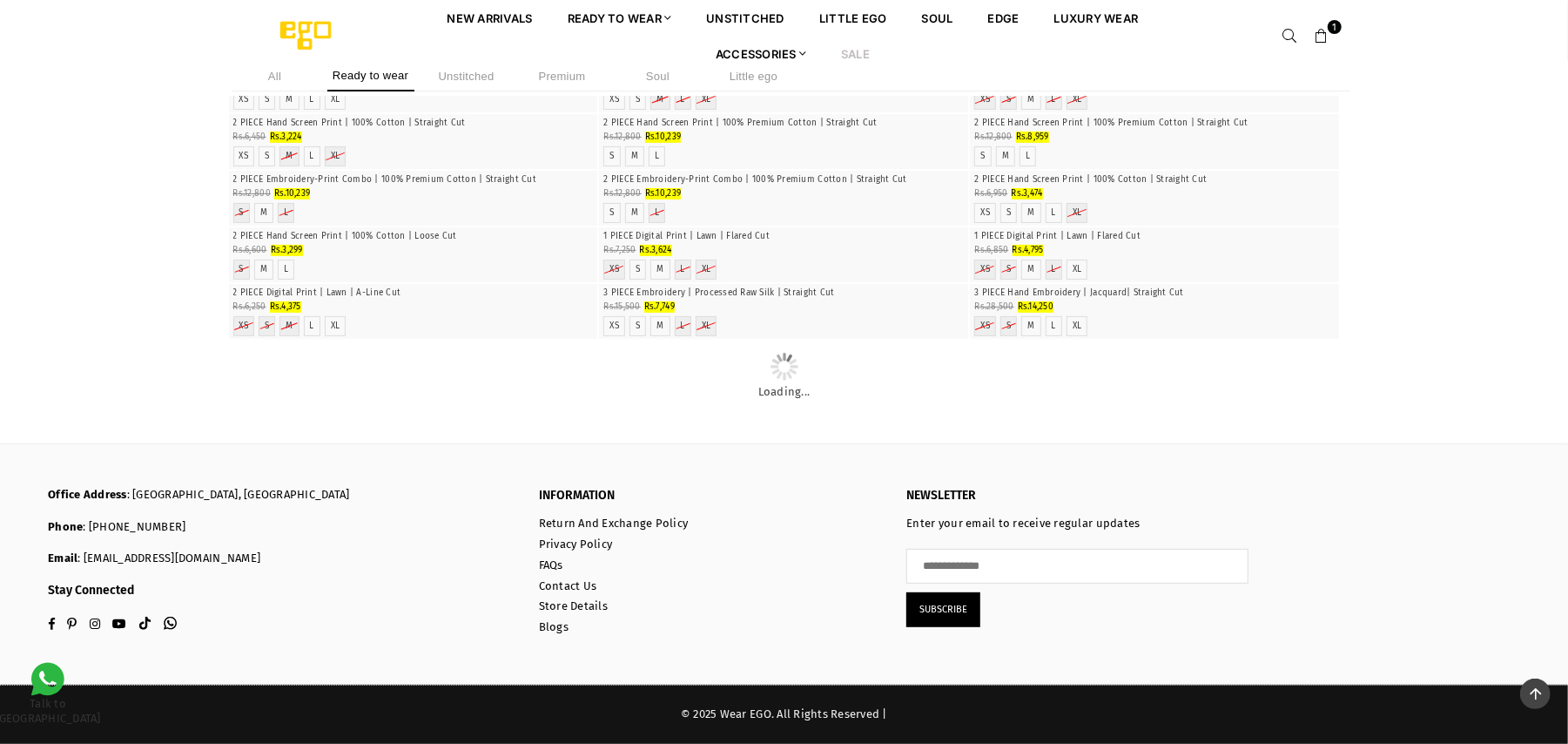 click on "M" at bounding box center (289, -1090) 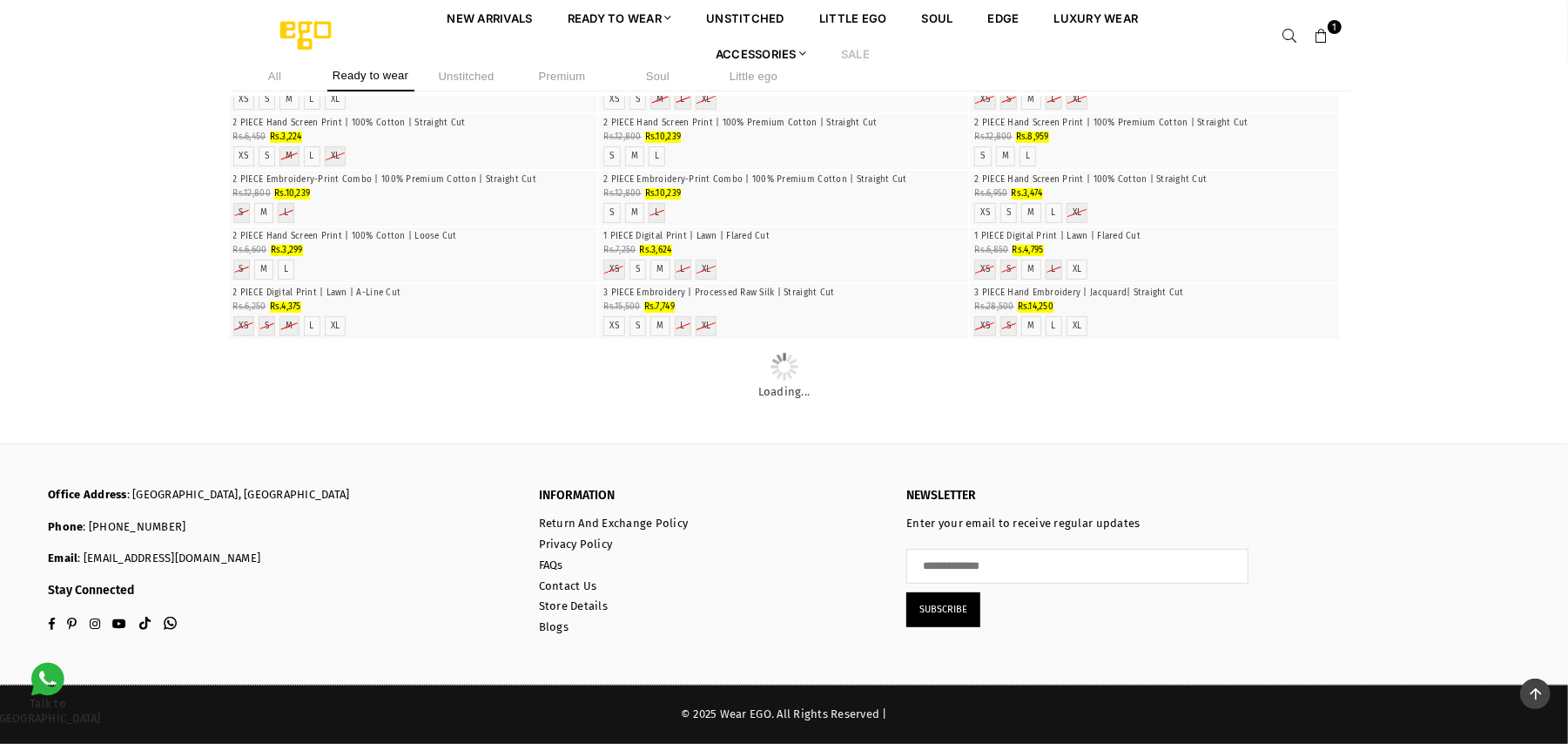 click on "Quick Shop" at bounding box center [414, -1158] 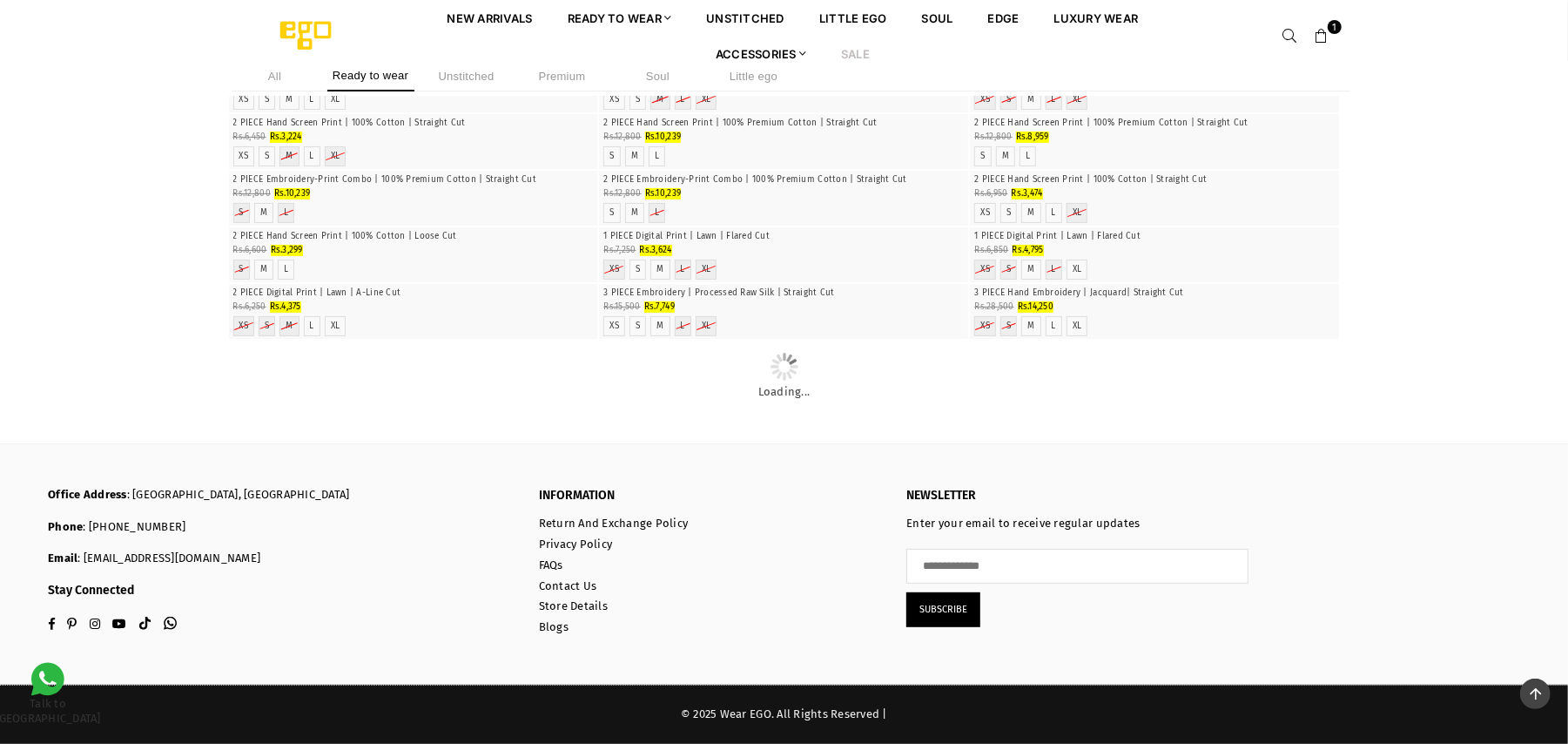 click at bounding box center (413, -1132) 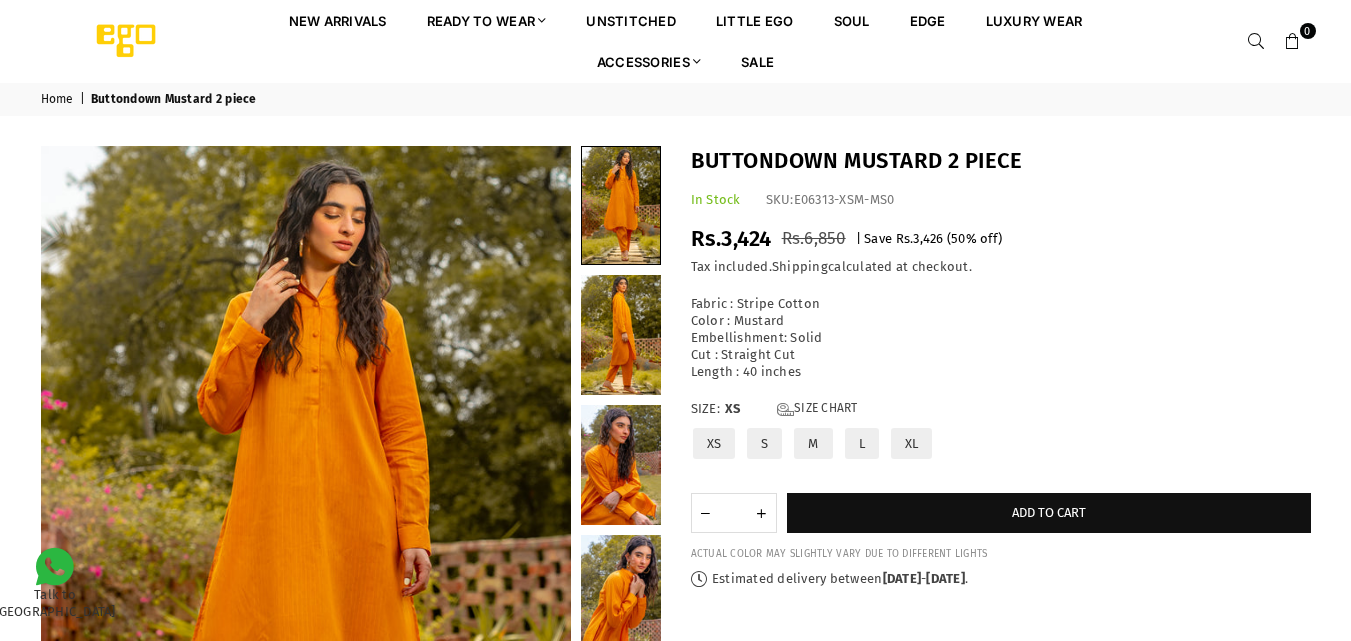 scroll, scrollTop: 0, scrollLeft: 0, axis: both 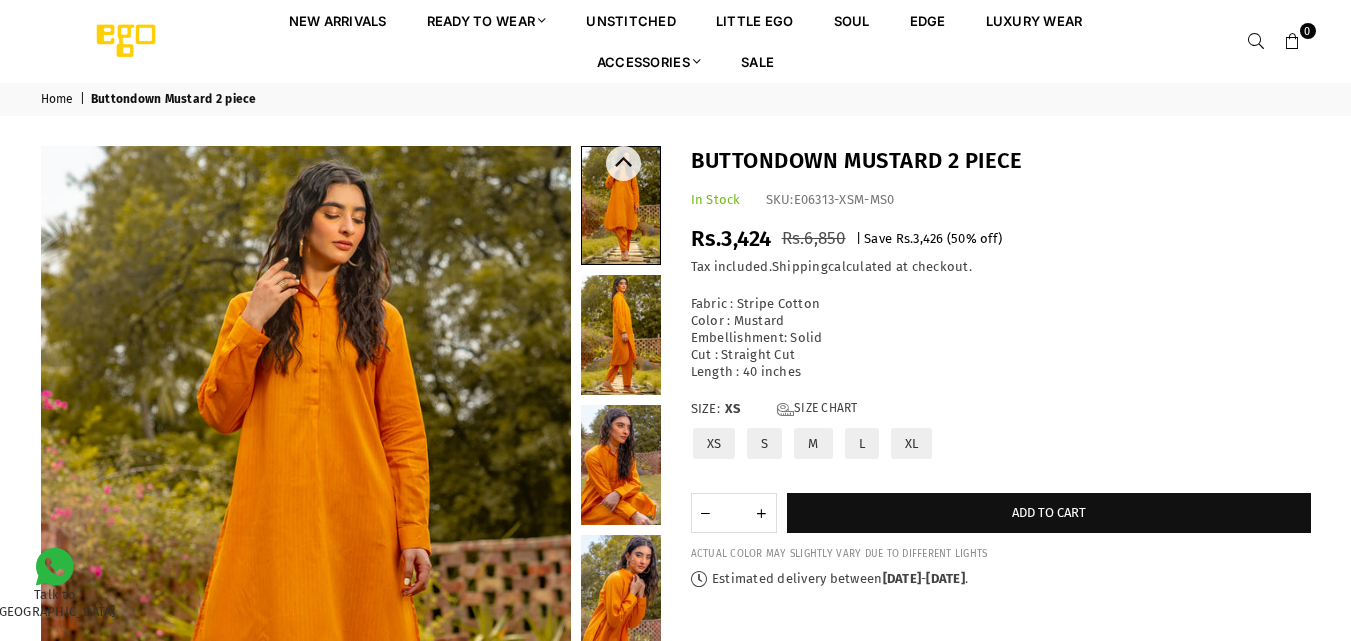 click at bounding box center (621, 335) 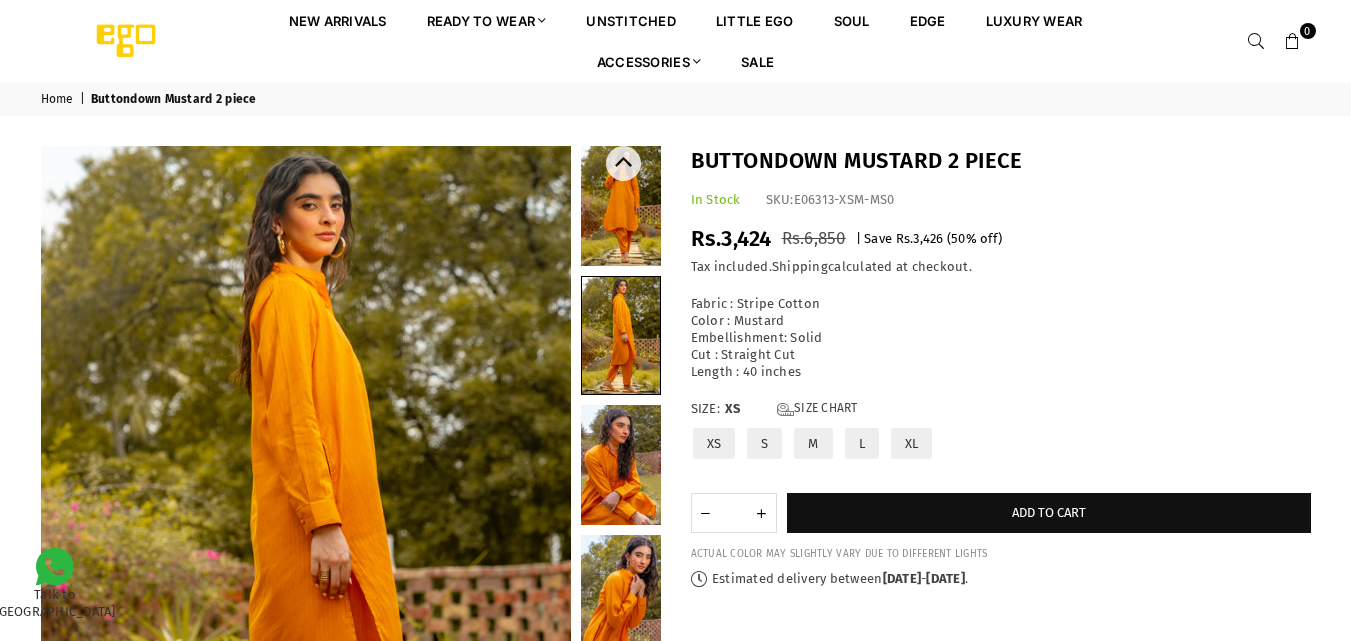 click at bounding box center (621, 465) 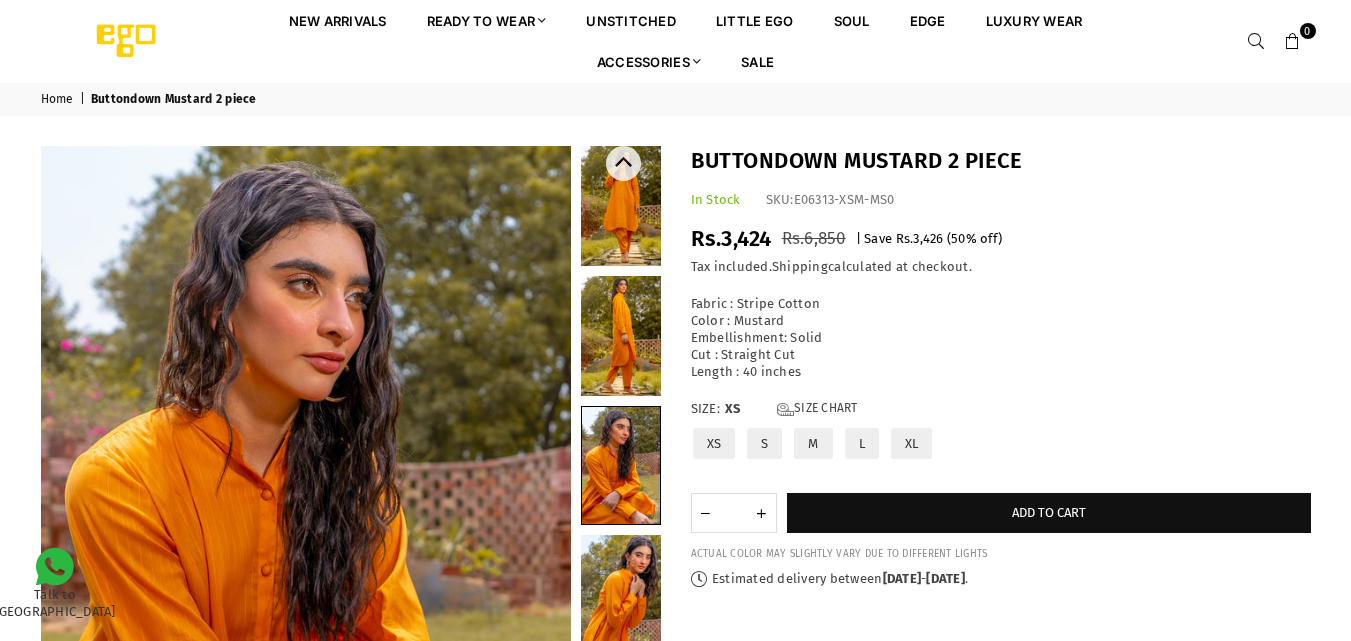 click at bounding box center (621, 595) 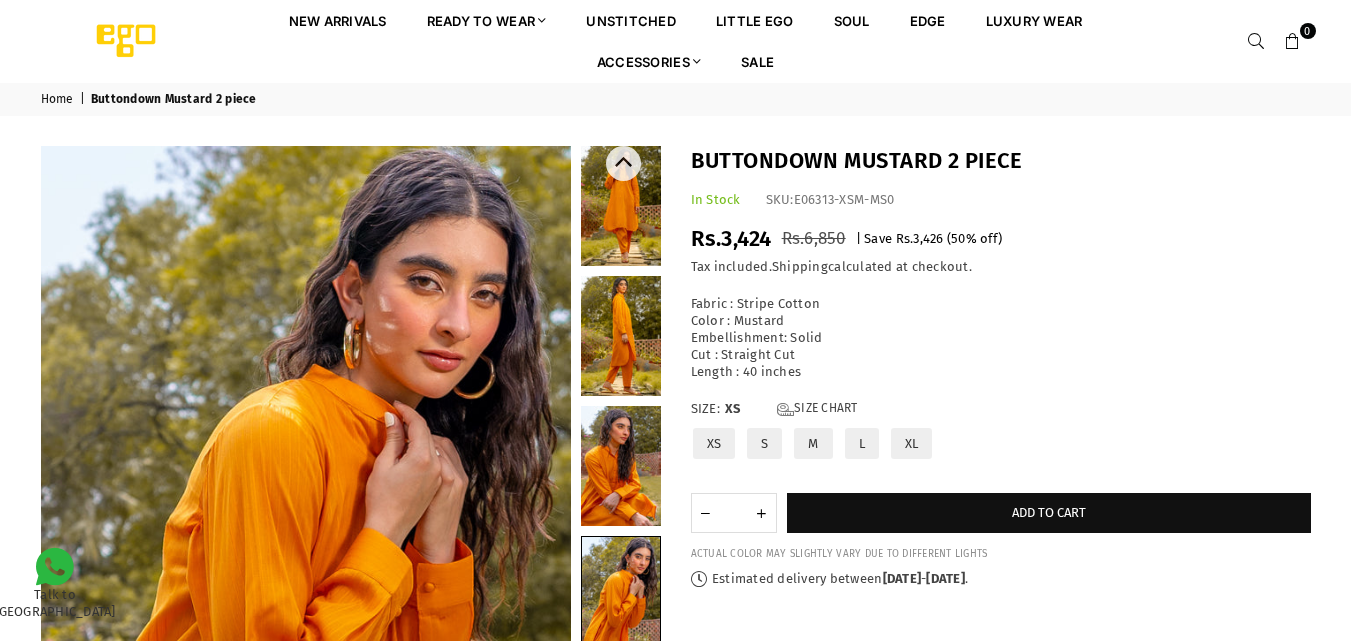 click at bounding box center (621, 206) 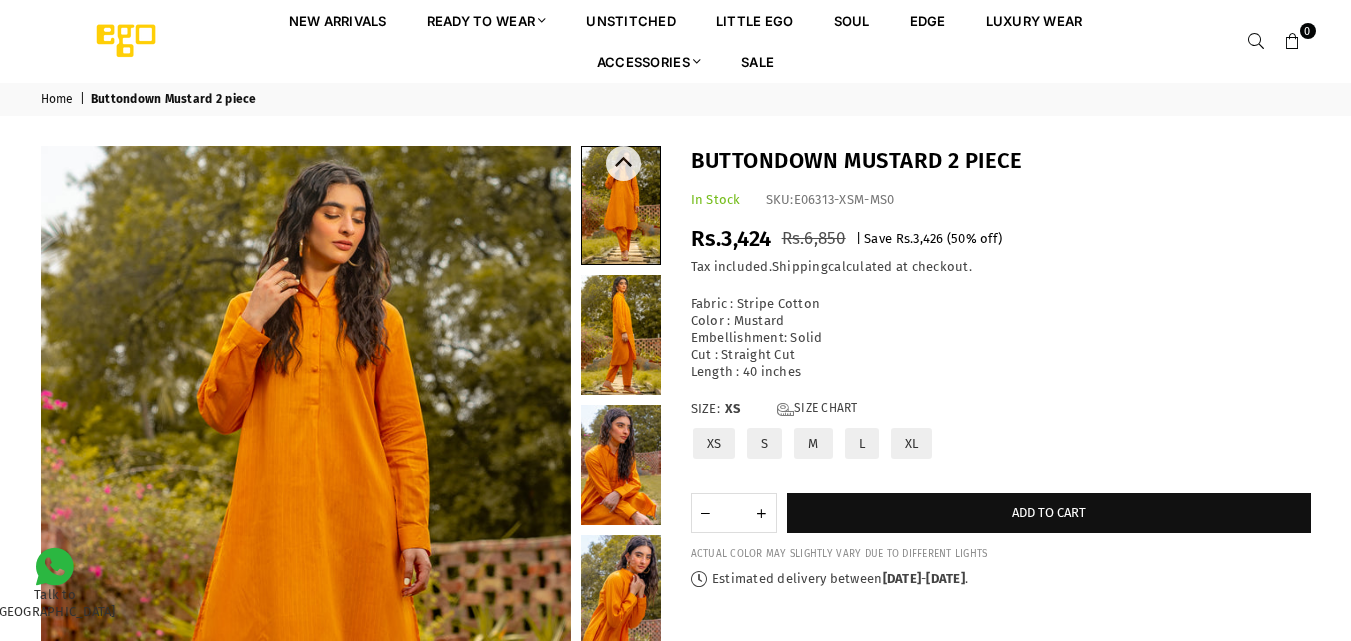 click at bounding box center [621, 335] 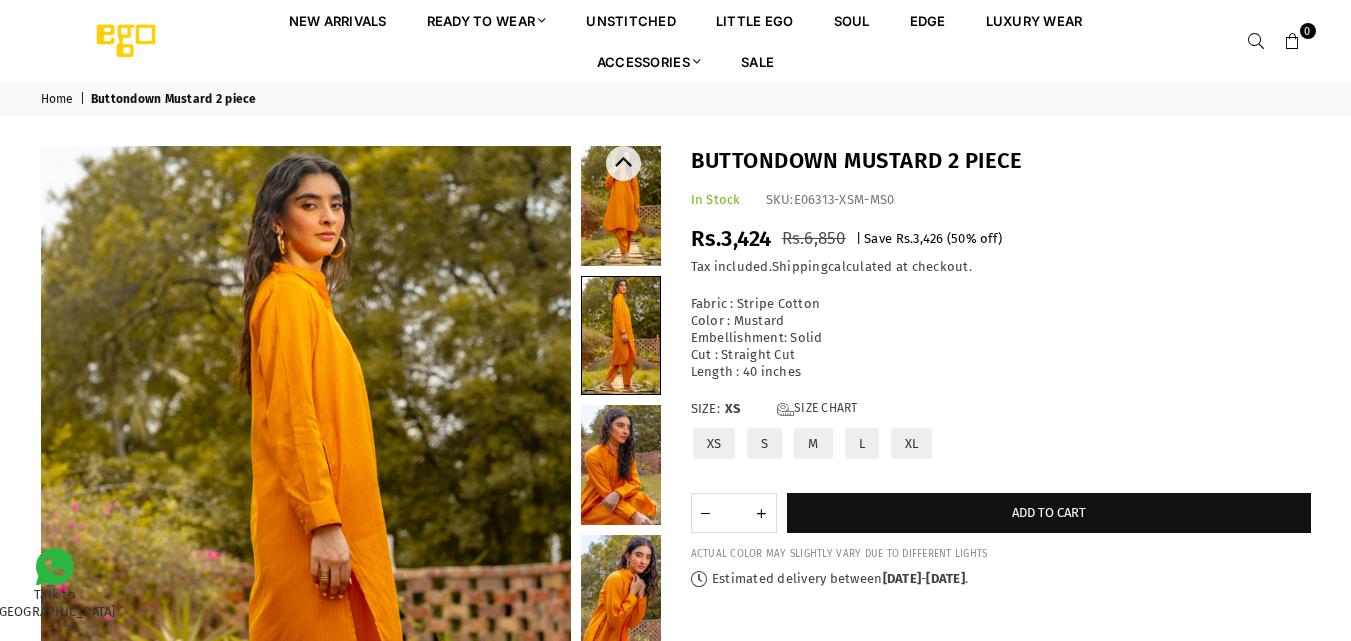 click at bounding box center [621, 465] 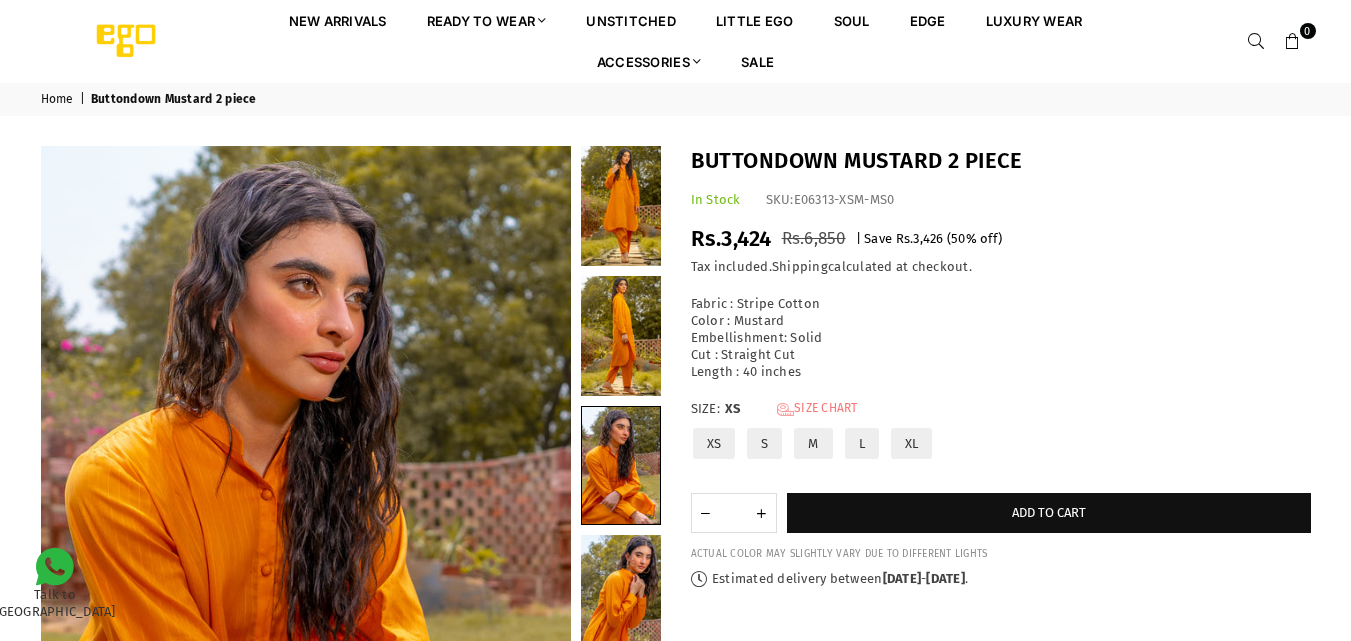click on "Size Chart" at bounding box center [817, 409] 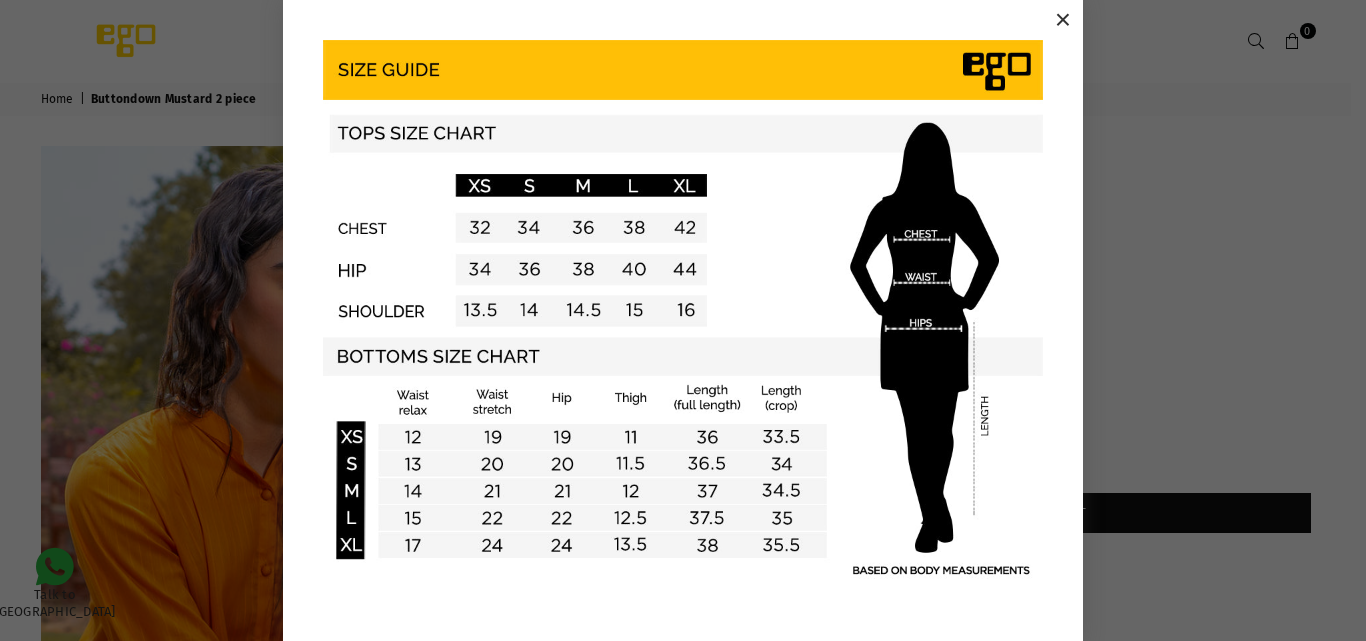 click on "×" at bounding box center (1063, 20) 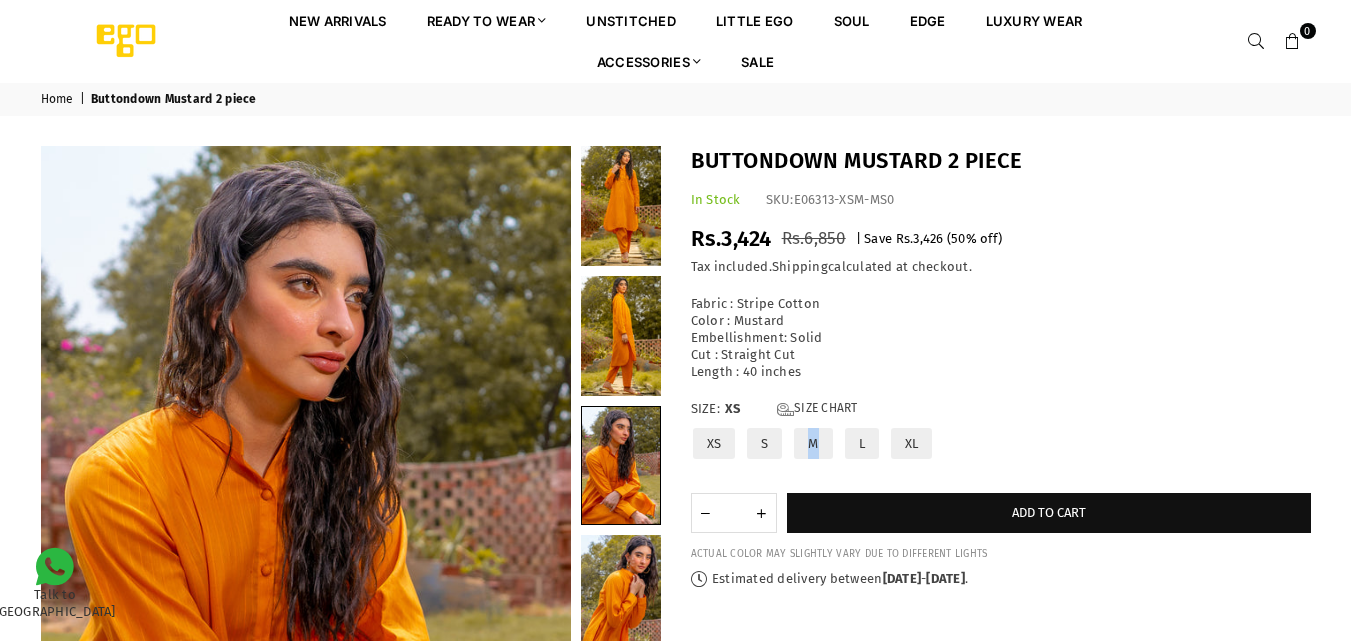 drag, startPoint x: 784, startPoint y: 454, endPoint x: 825, endPoint y: 446, distance: 41.773197 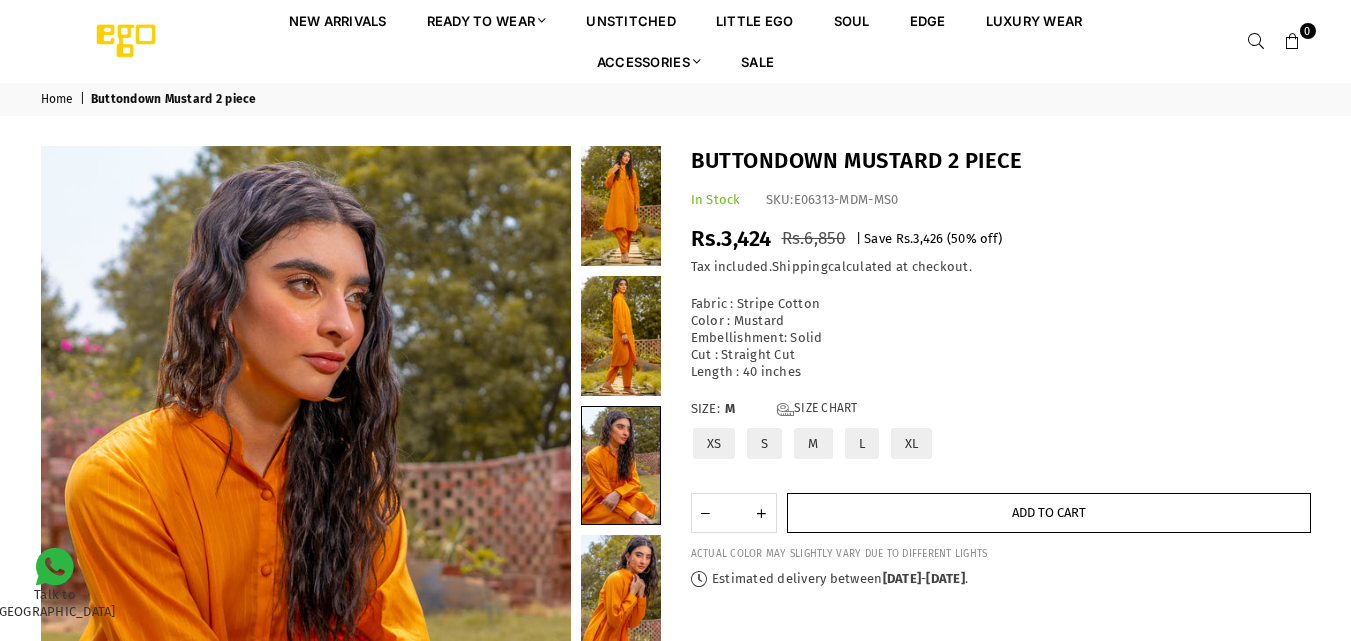 click on "Add to cart" at bounding box center (1049, 513) 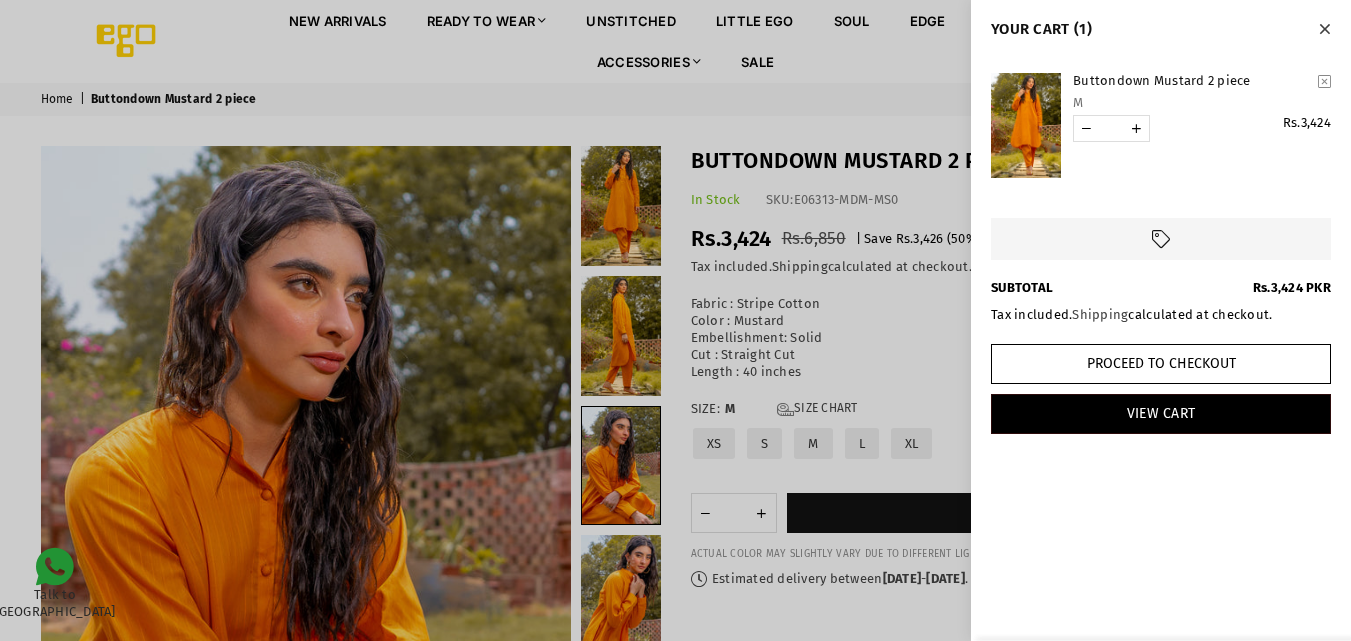 click at bounding box center [675, 320] 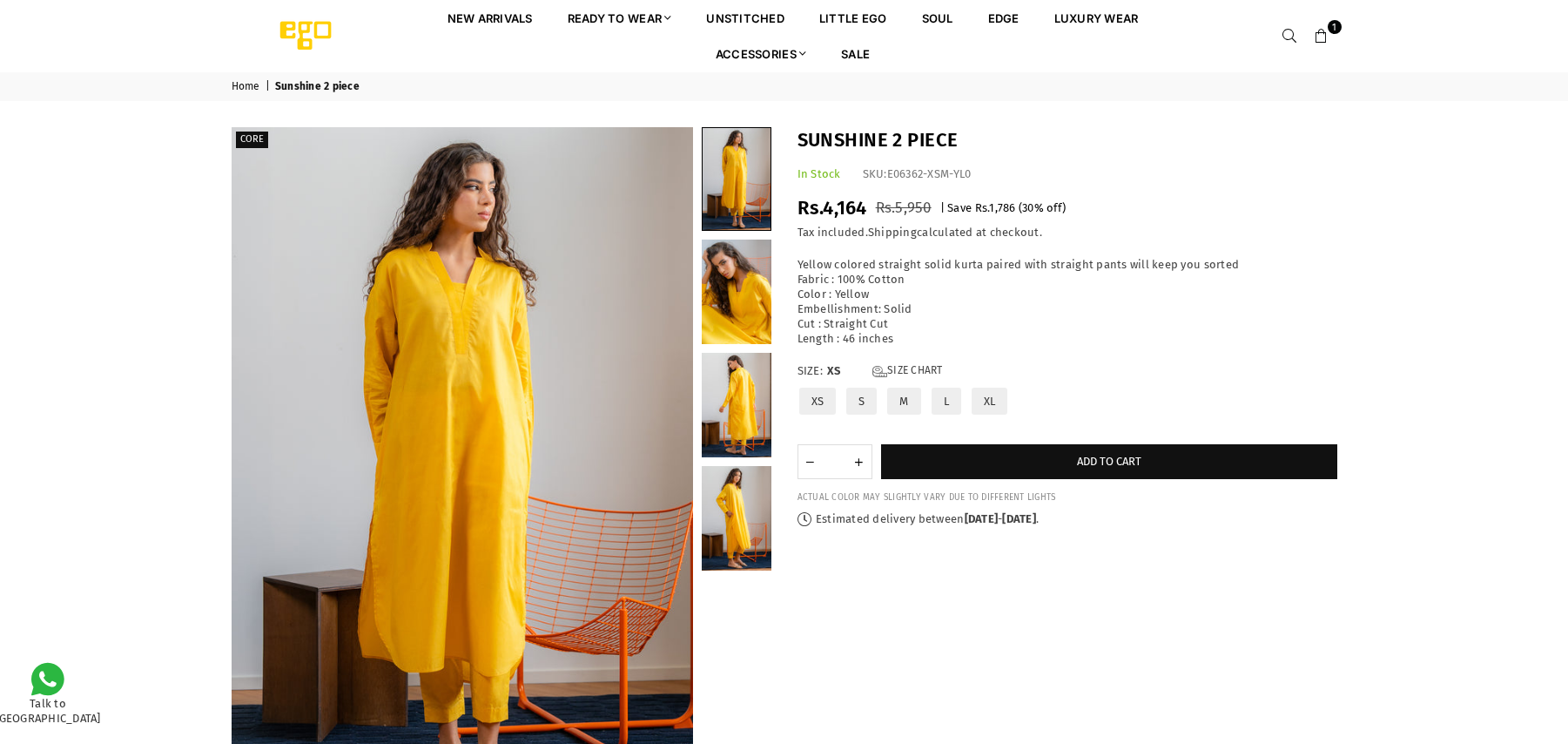 scroll, scrollTop: 0, scrollLeft: 0, axis: both 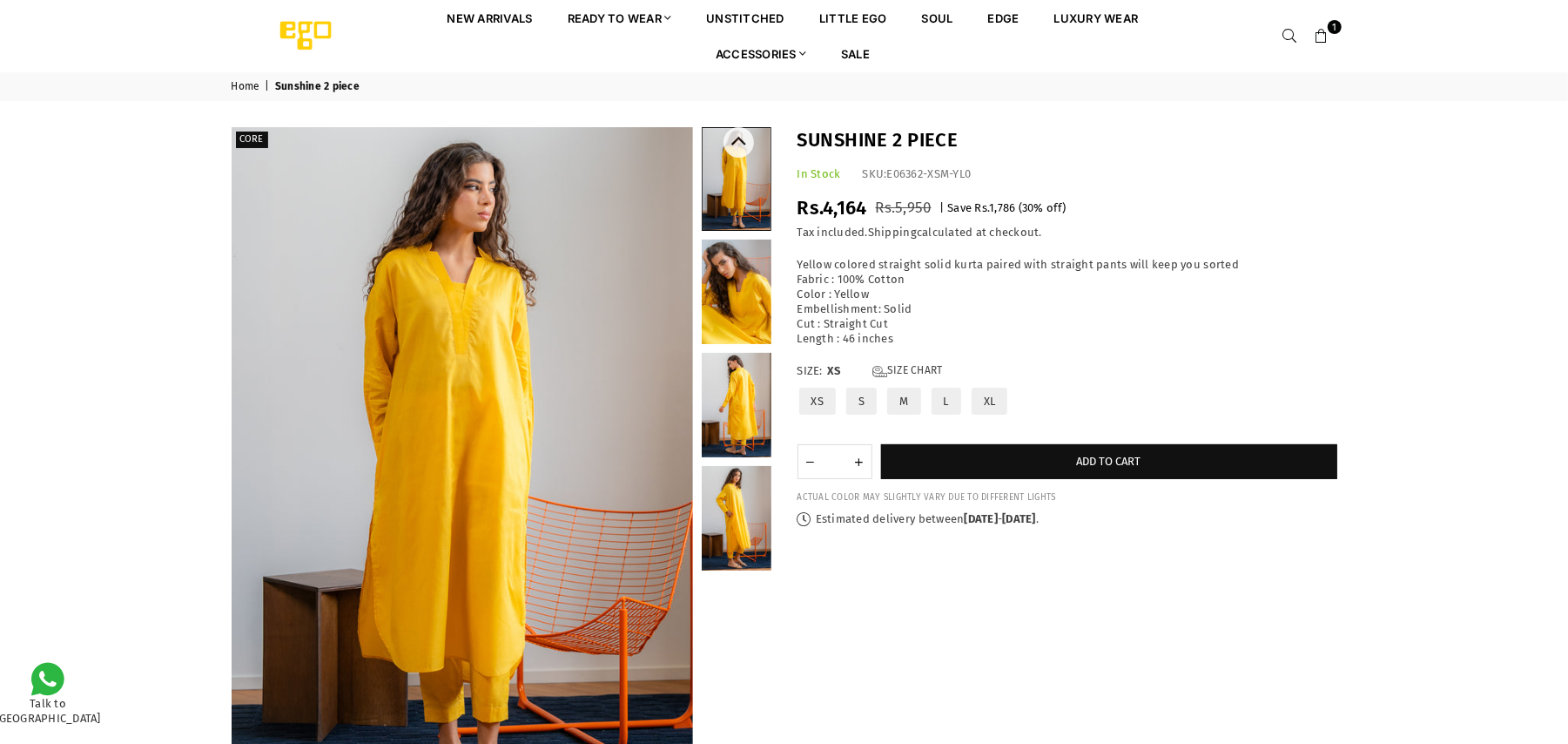 click at bounding box center (737, 405) 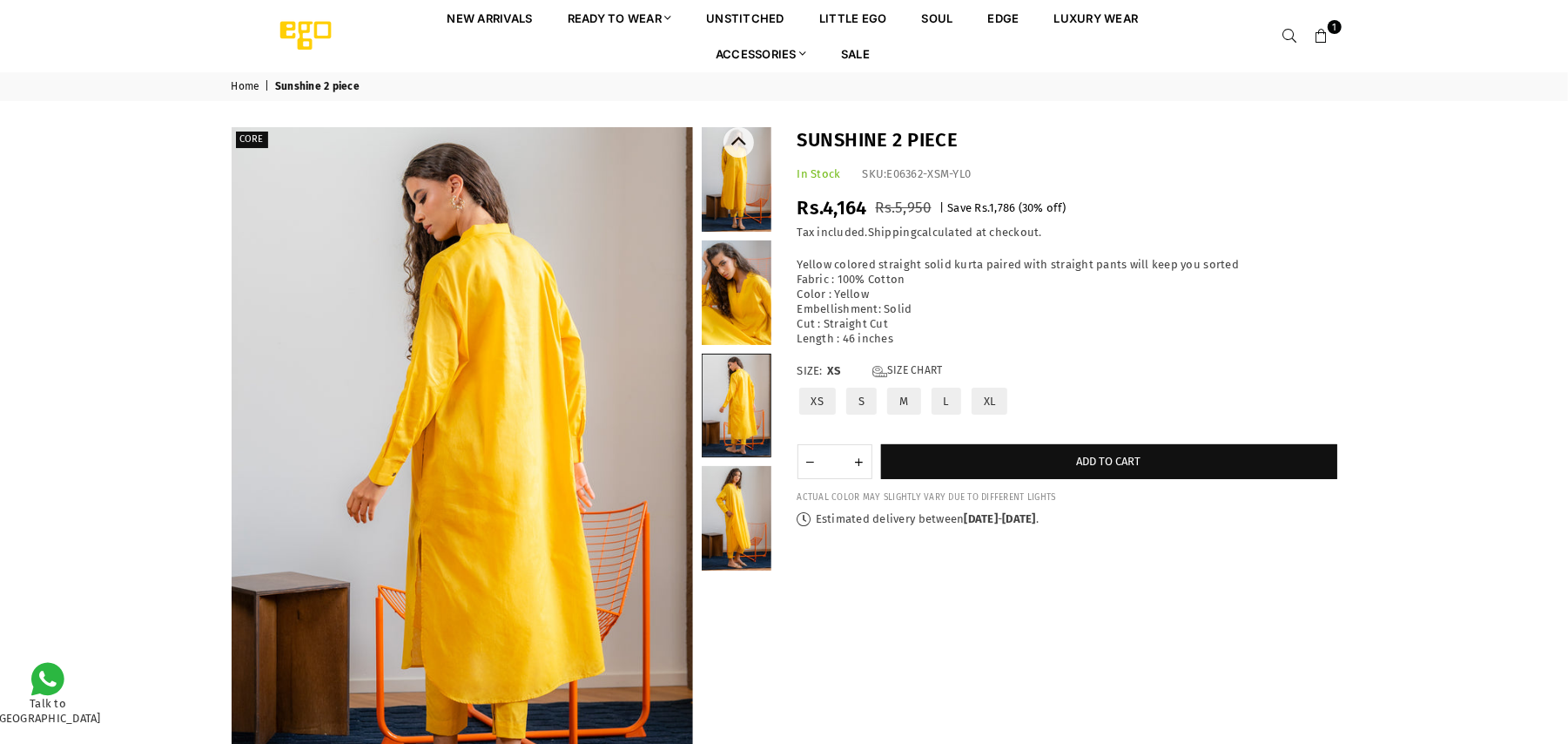 click at bounding box center [737, 293] 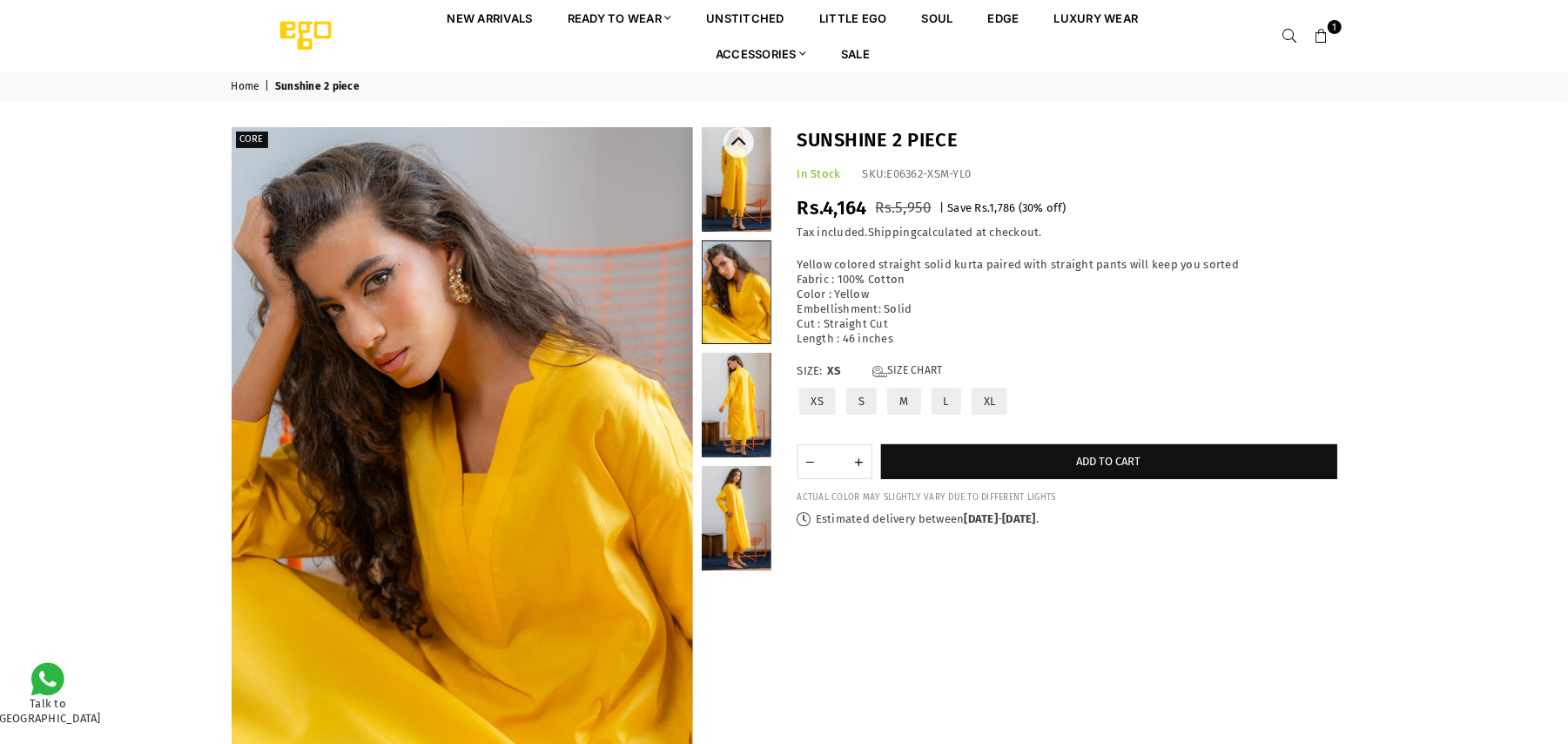 click at bounding box center [737, 179] 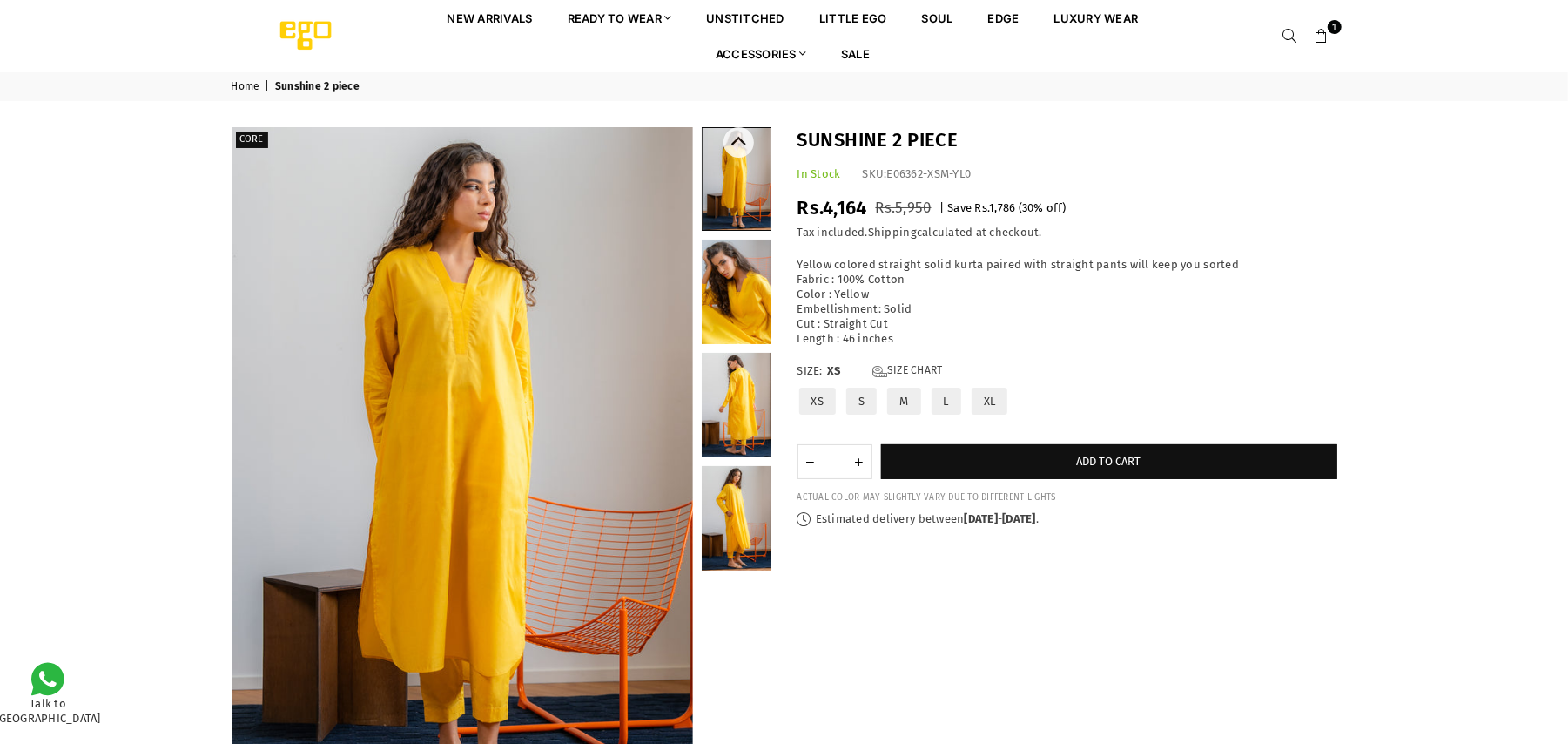 click at bounding box center [737, 405] 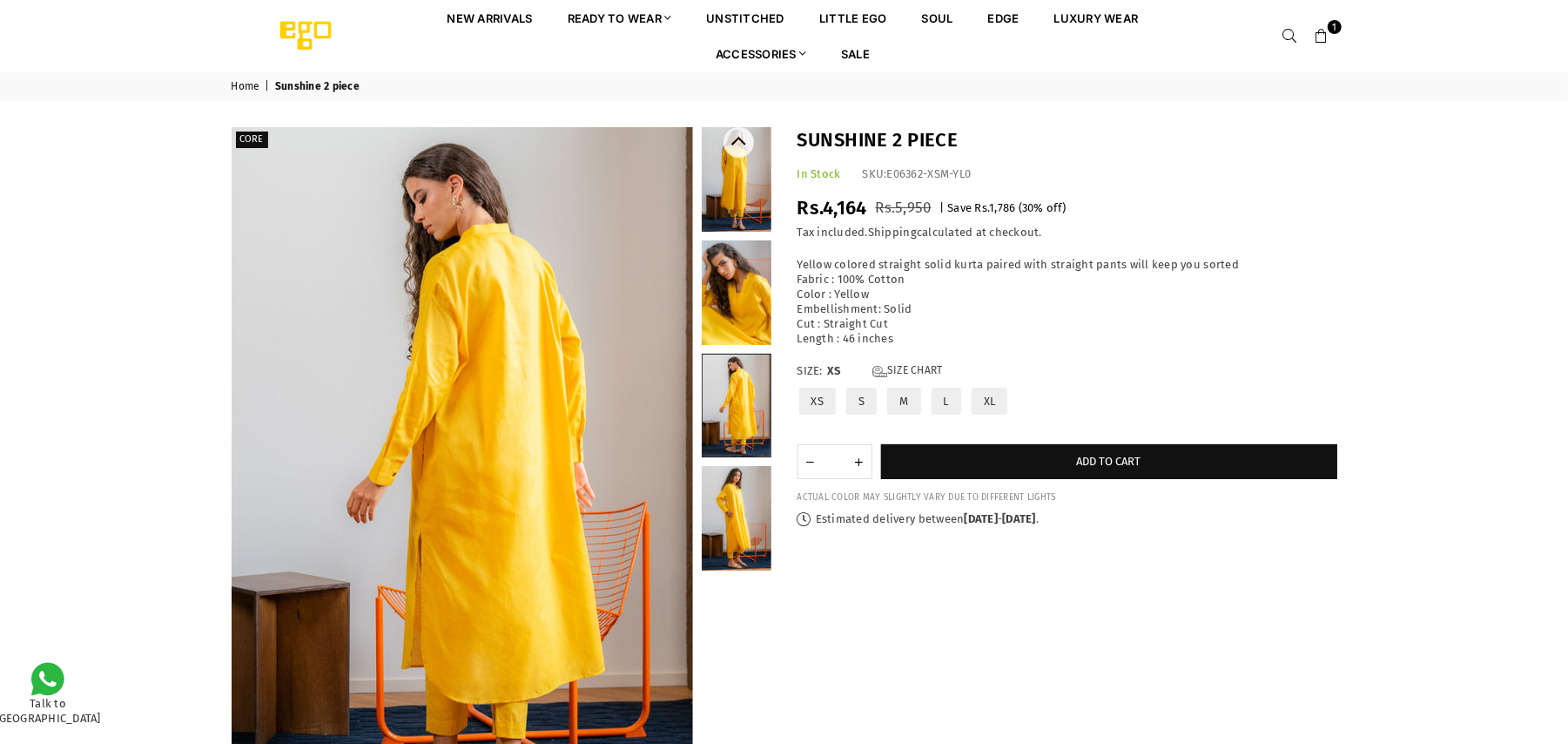 click at bounding box center [737, 518] 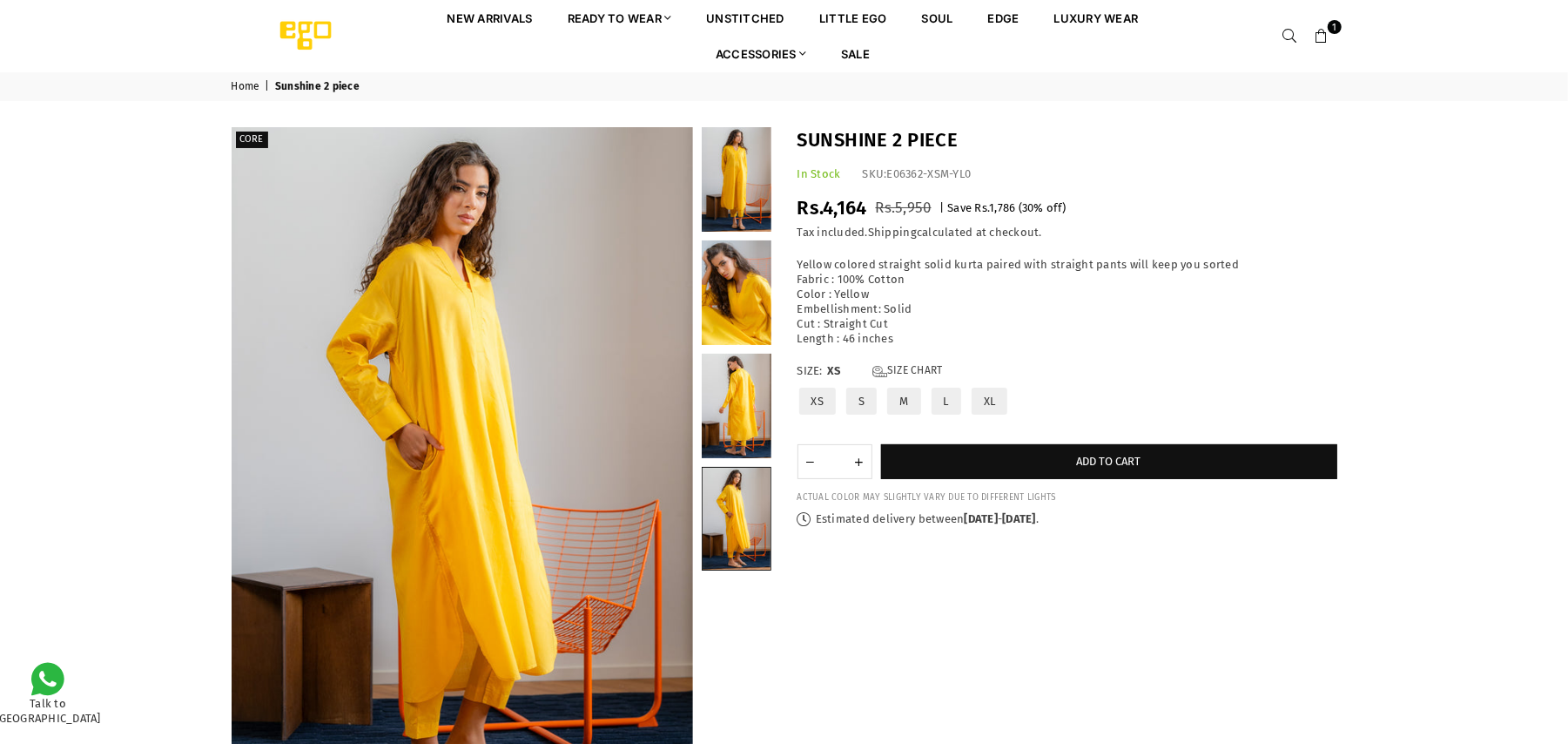 click on "M" at bounding box center [904, 401] 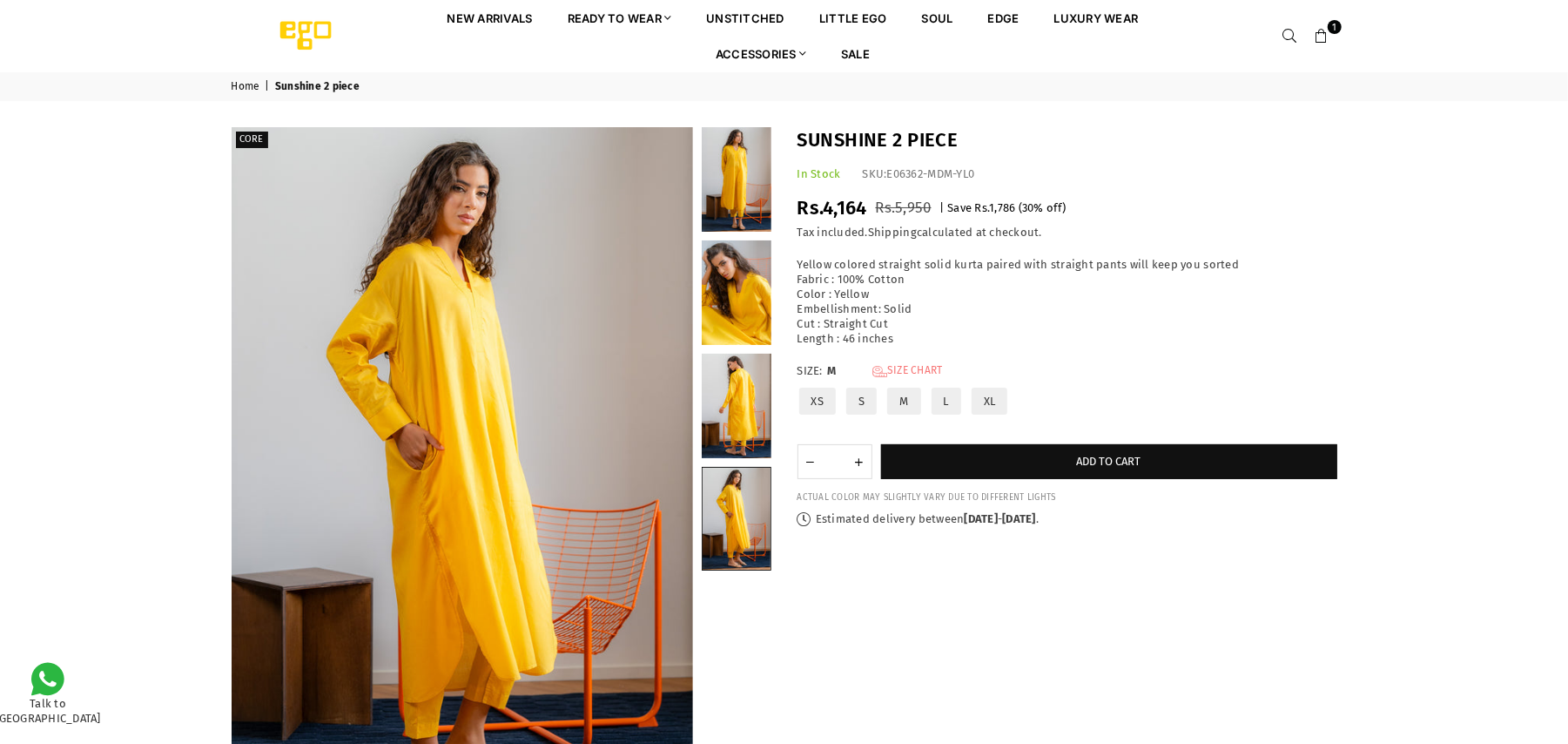 click on "Size Chart" at bounding box center [907, 371] 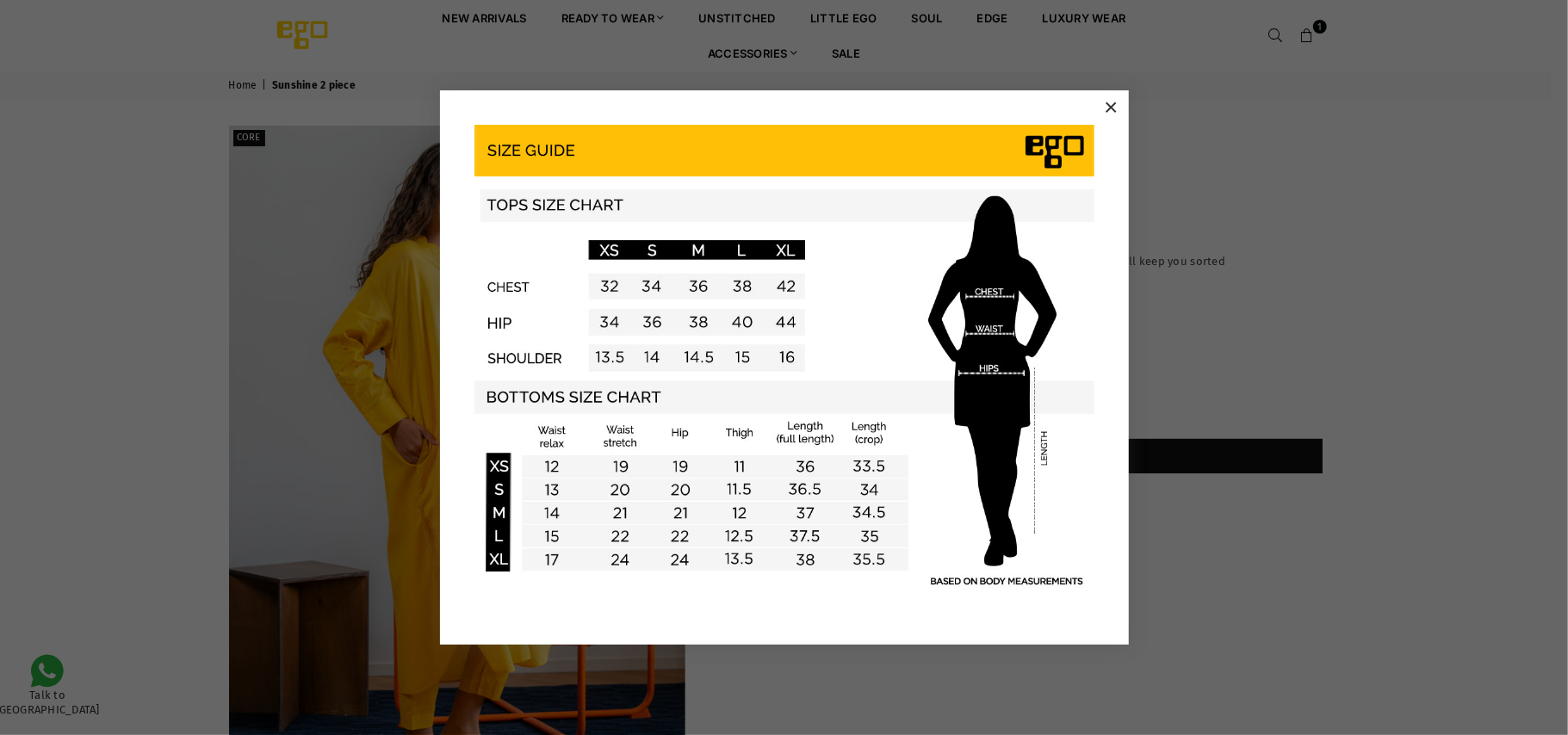 click on "×" at bounding box center [1112, 108] 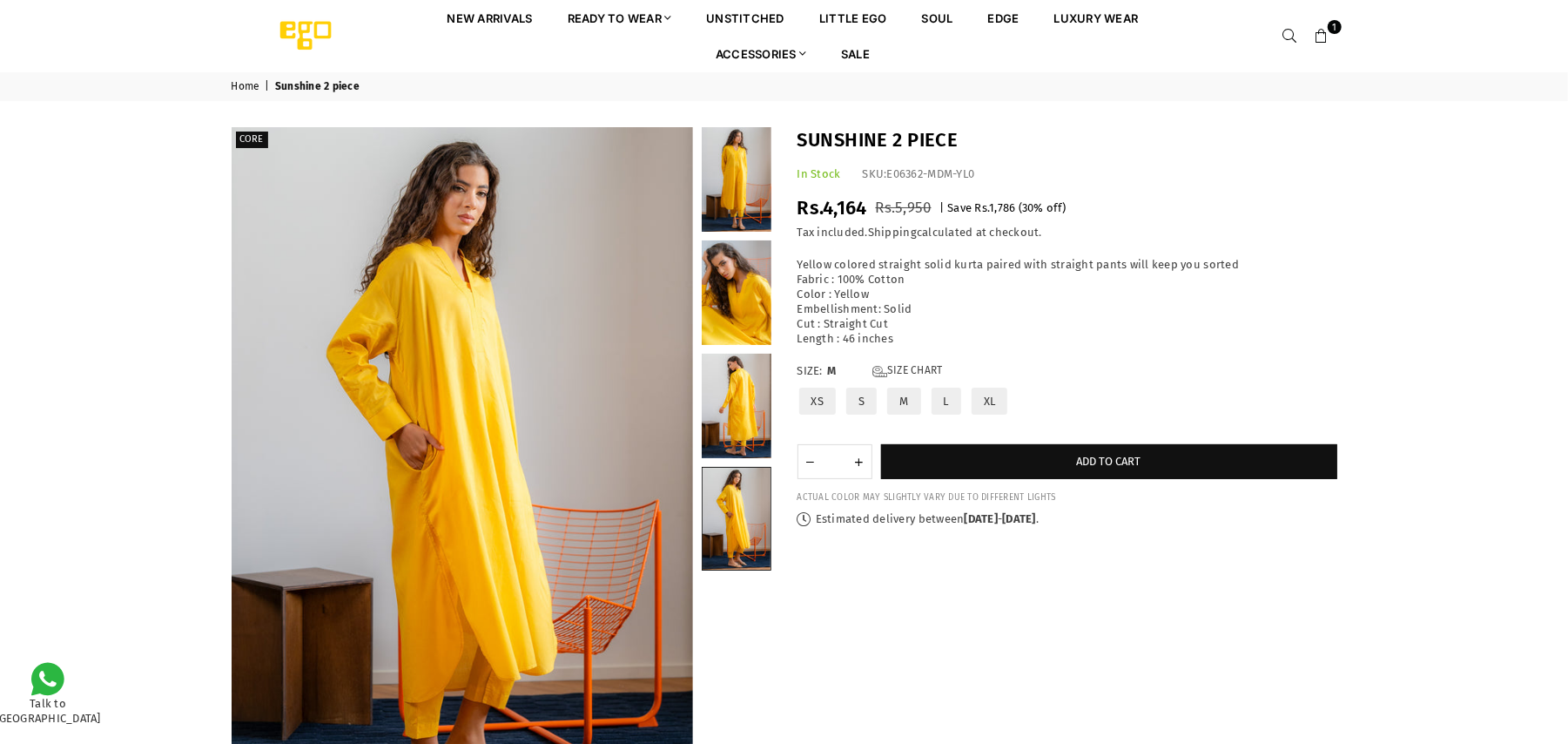 click on "1" at bounding box center (1322, 36) 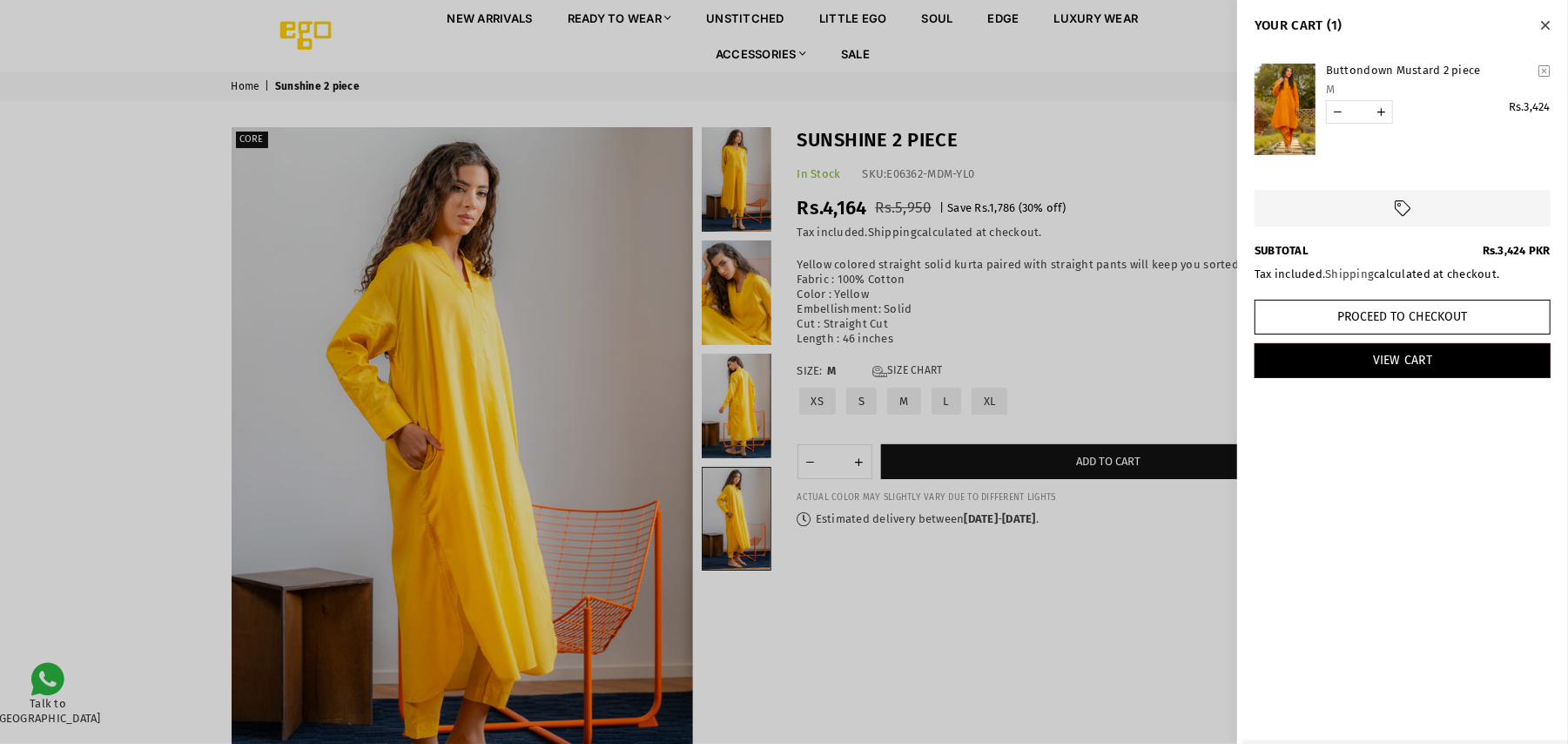 click at bounding box center [784, 372] 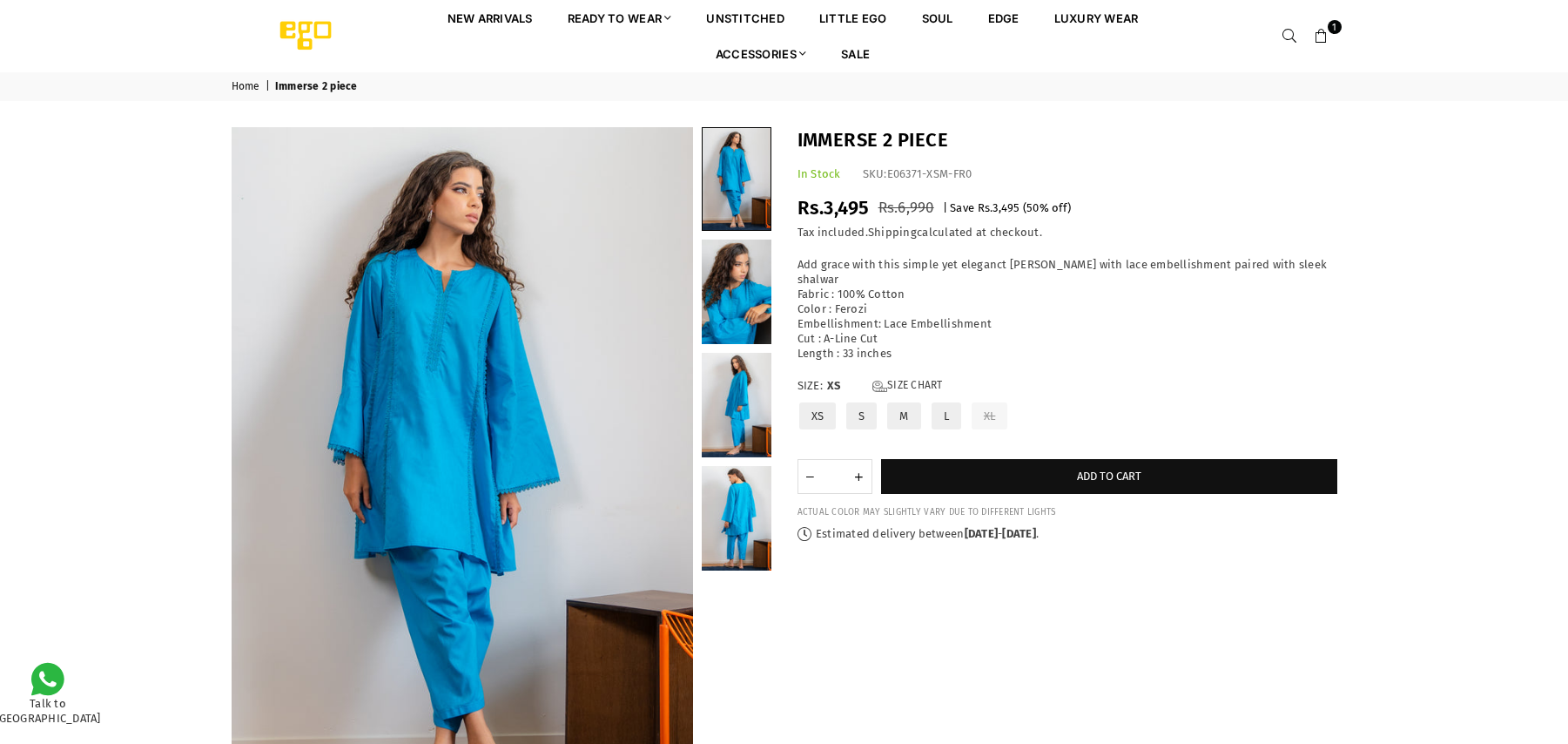 scroll, scrollTop: 0, scrollLeft: 0, axis: both 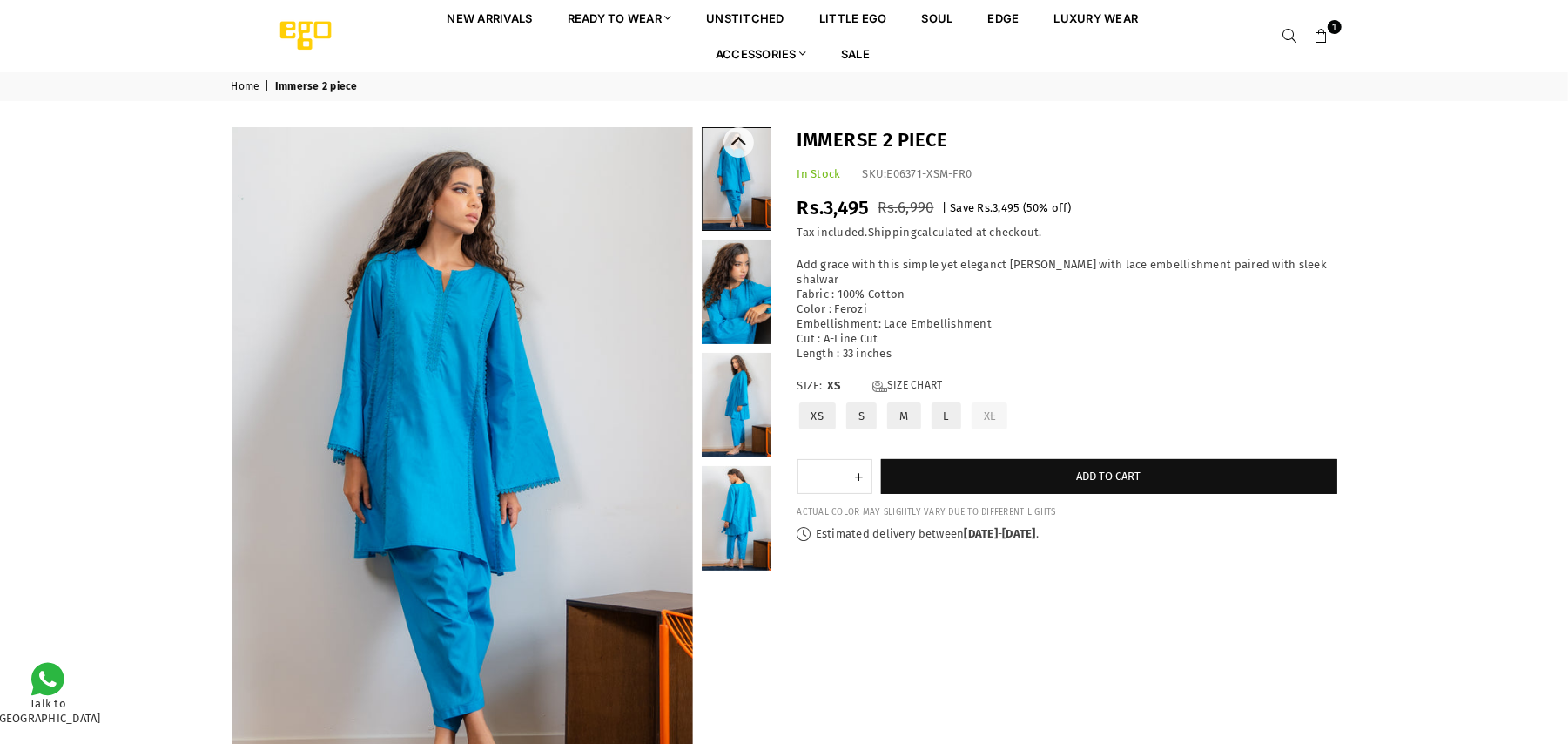click at bounding box center (737, 292) 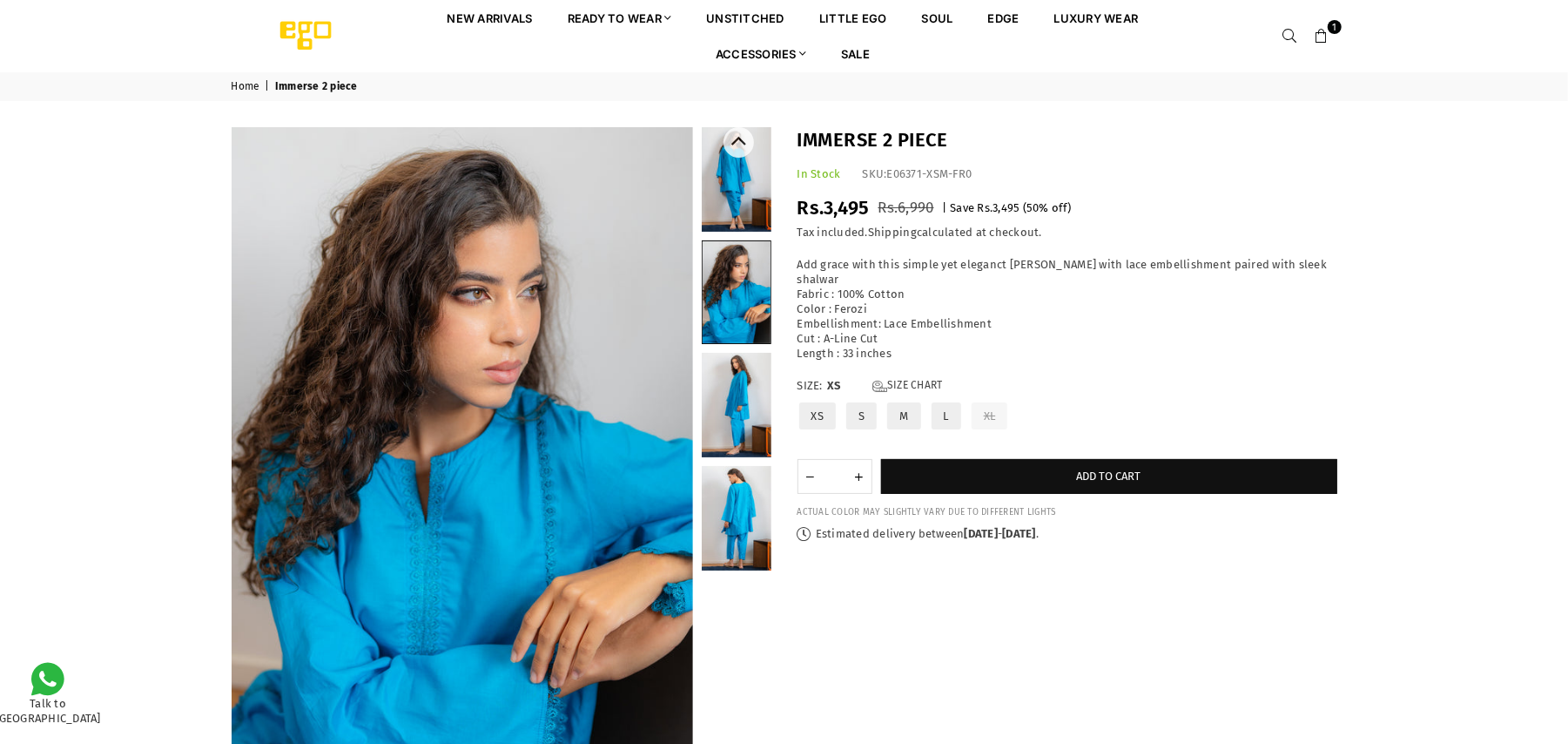 click at bounding box center [737, 405] 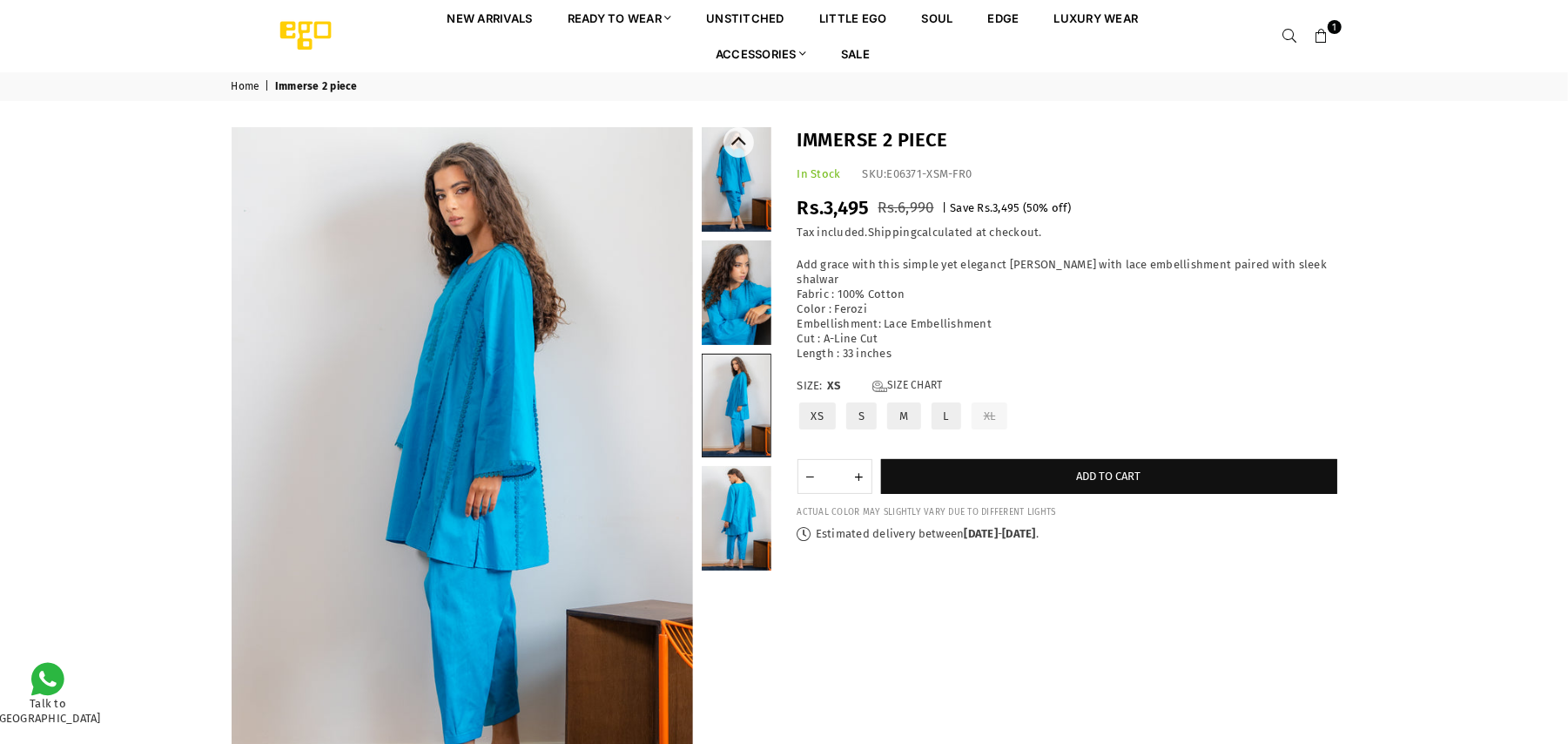 click at bounding box center (737, 518) 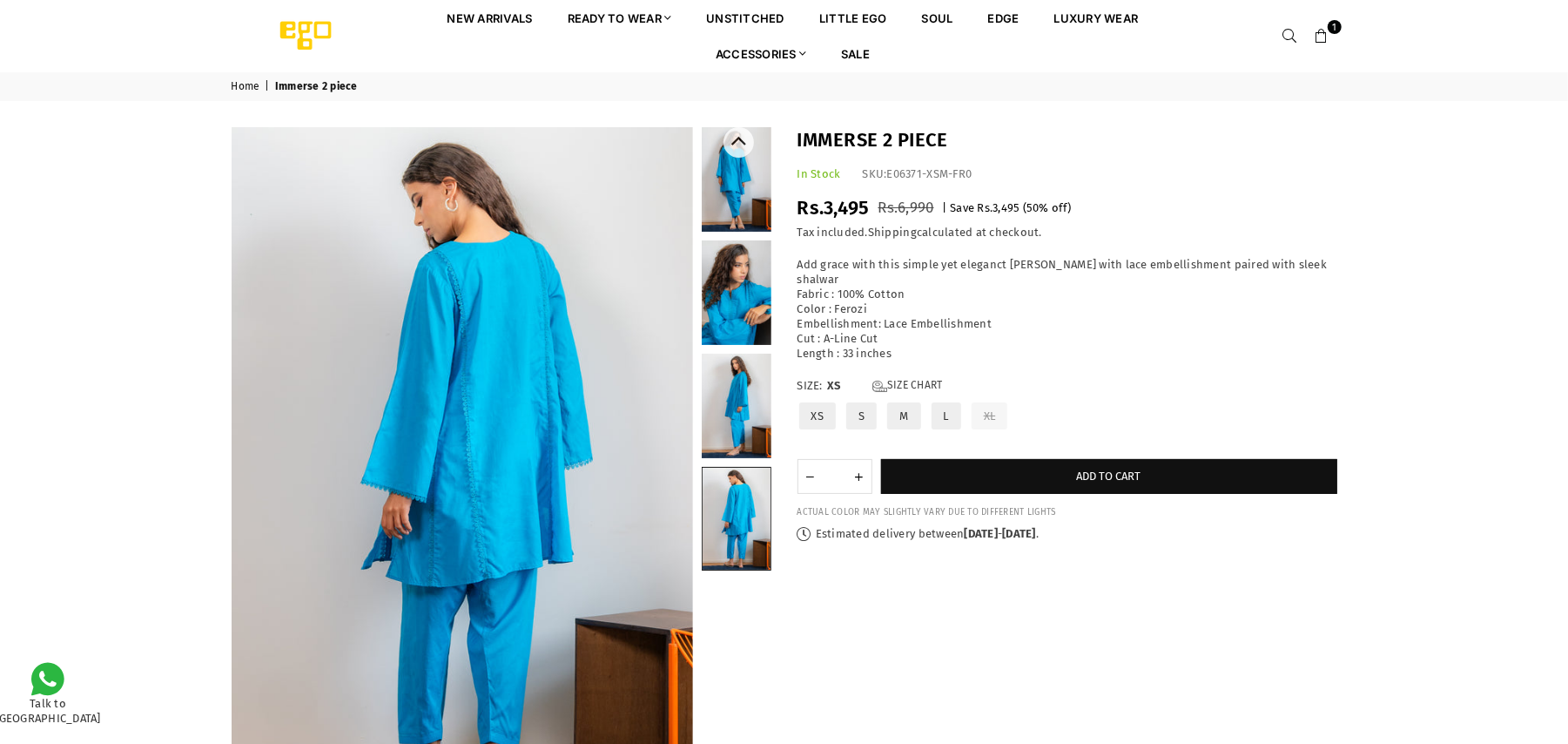 click at bounding box center (737, 179) 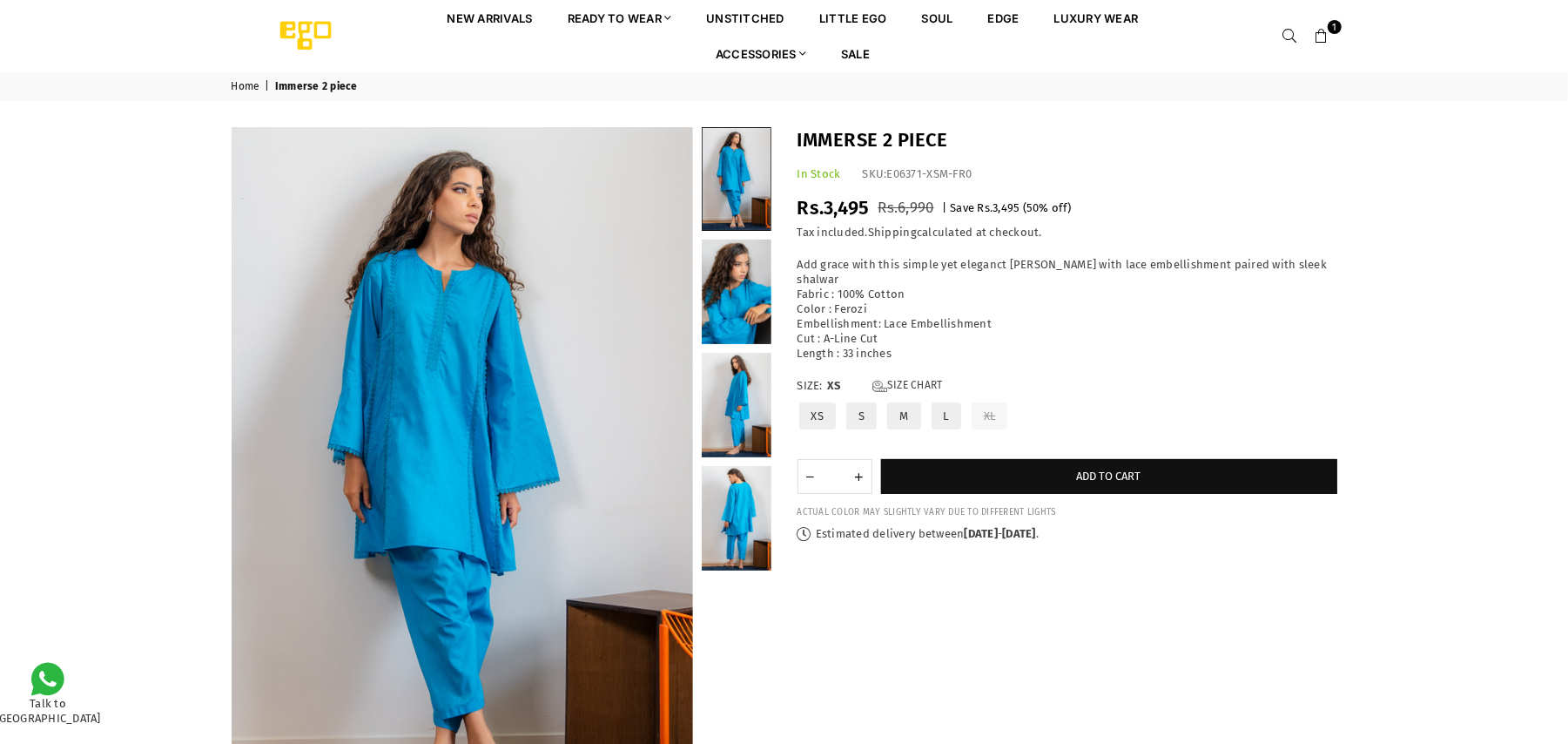 click on "M" at bounding box center [904, 416] 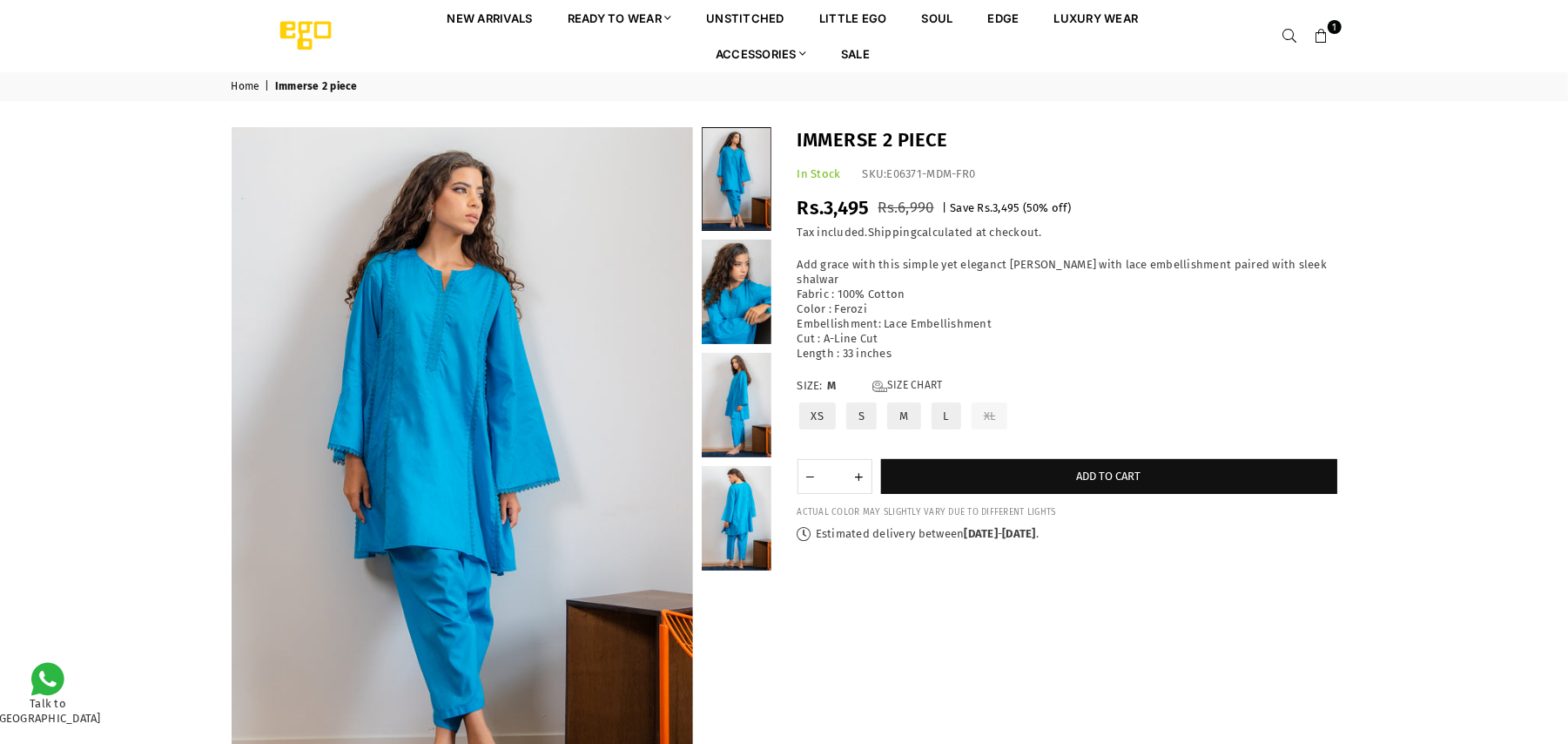 click on "**********" at bounding box center (1067, 436) 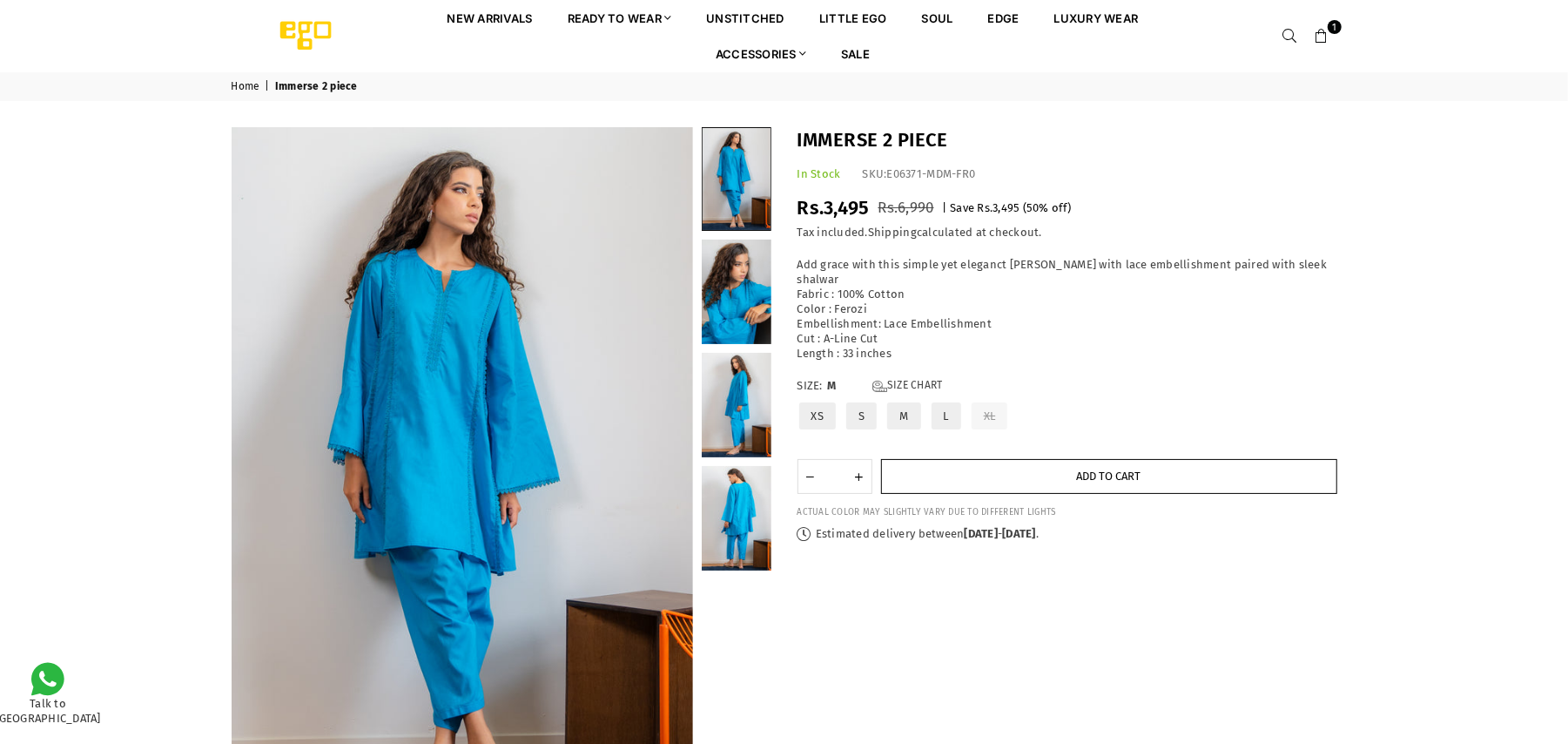click on "Add to cart" at bounding box center (1109, 477) 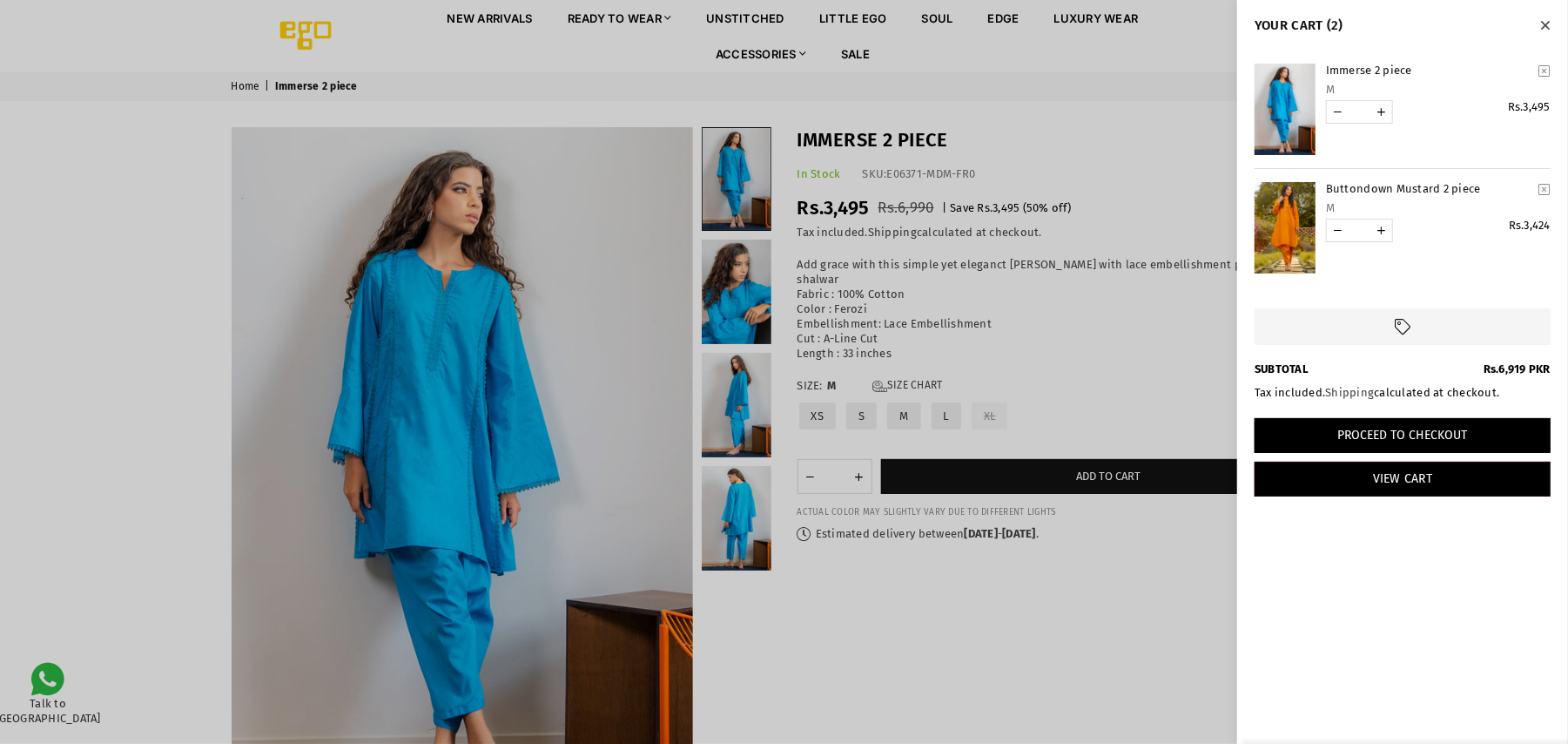 click on "Proceed to Checkout" at bounding box center (1403, 436) 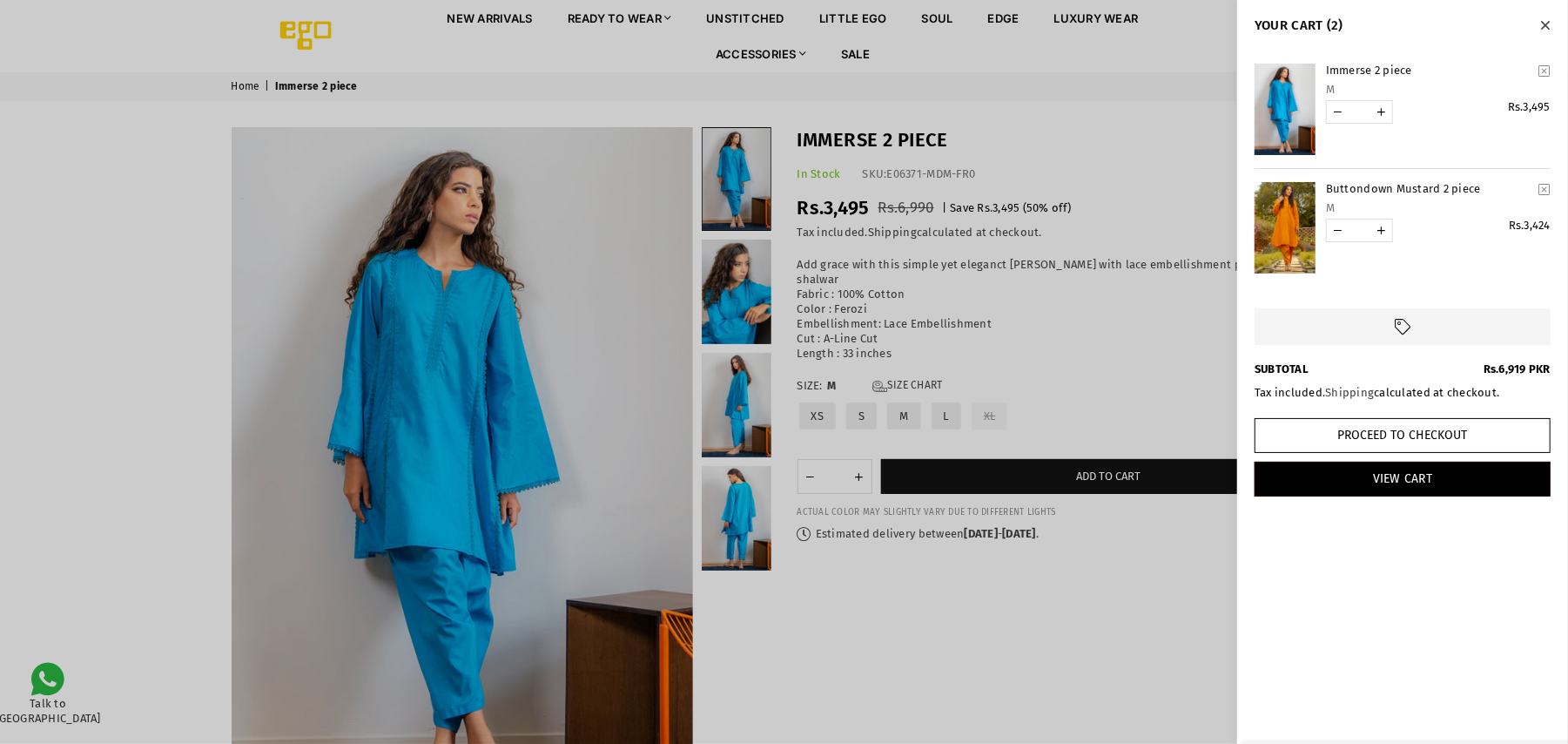 click at bounding box center (1285, 227) 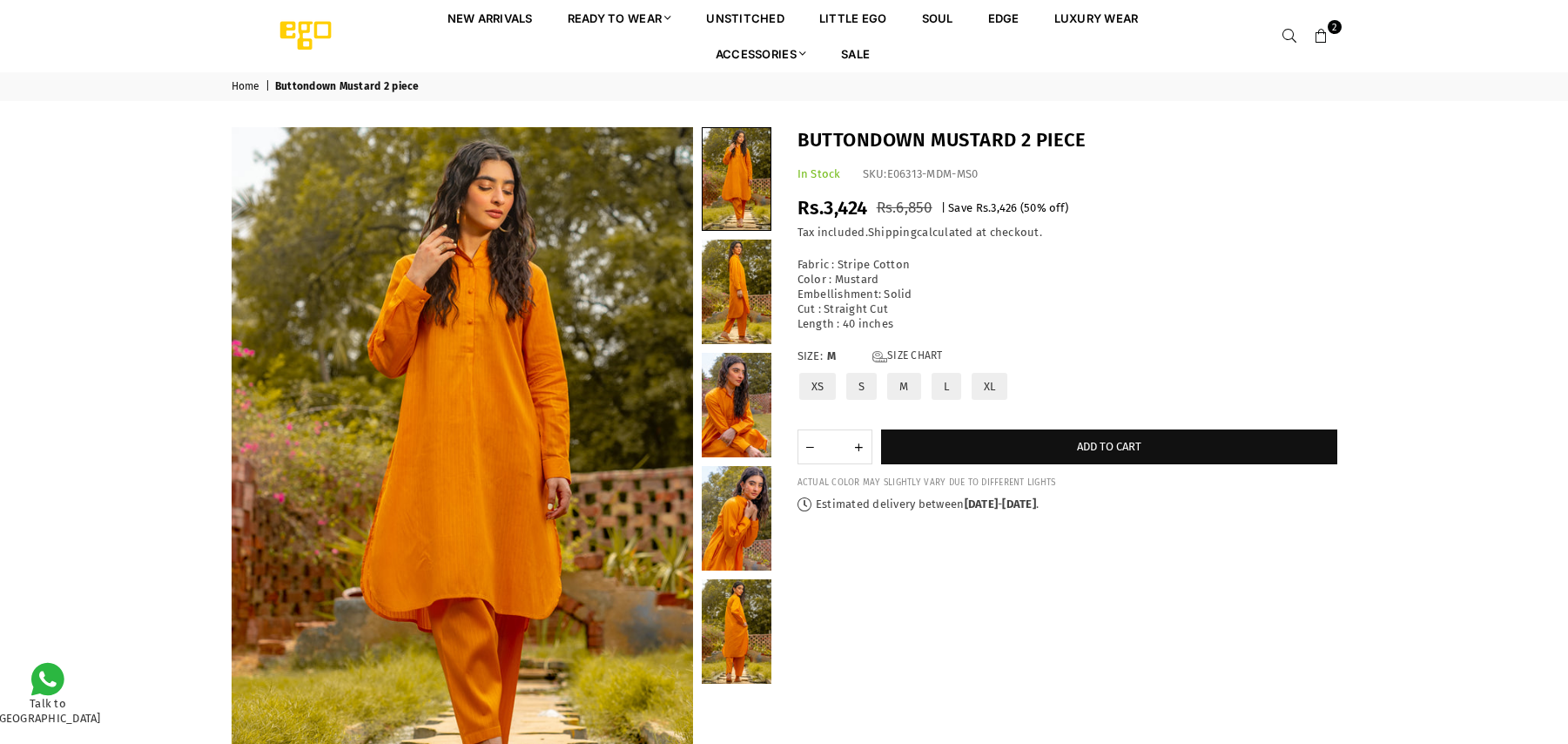 scroll, scrollTop: 0, scrollLeft: 0, axis: both 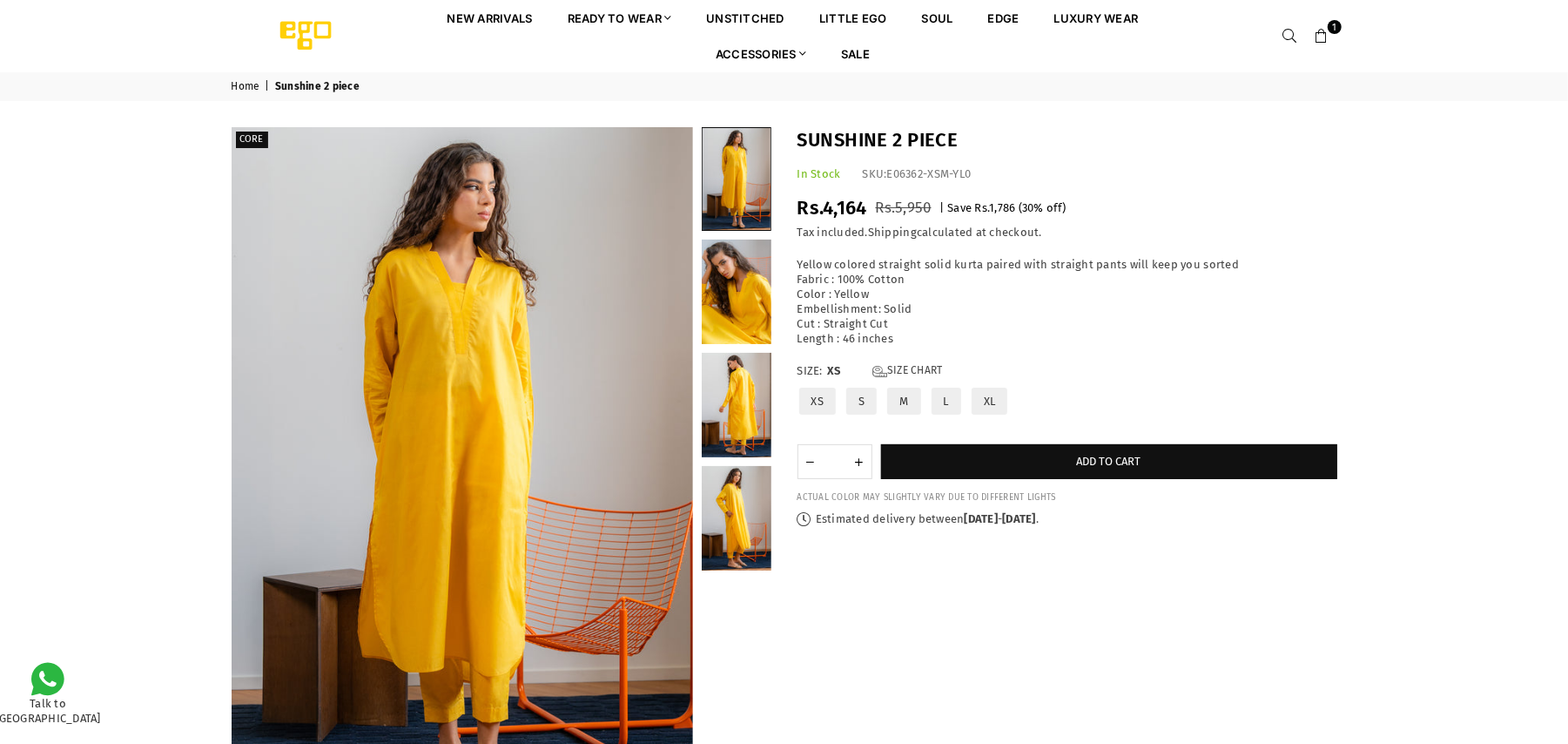 click on "M" at bounding box center (904, 401) 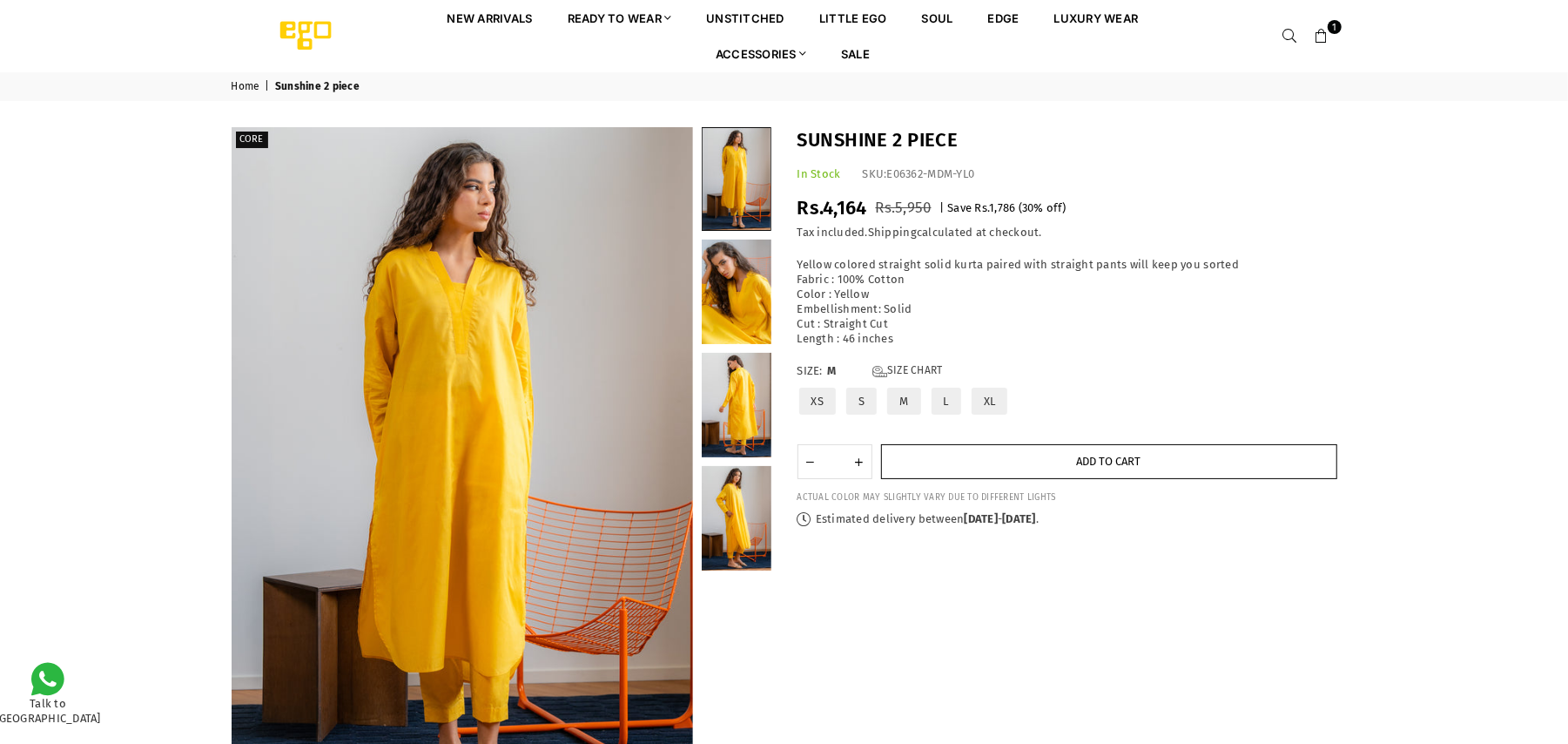 click on "Add to cart" at bounding box center (1109, 462) 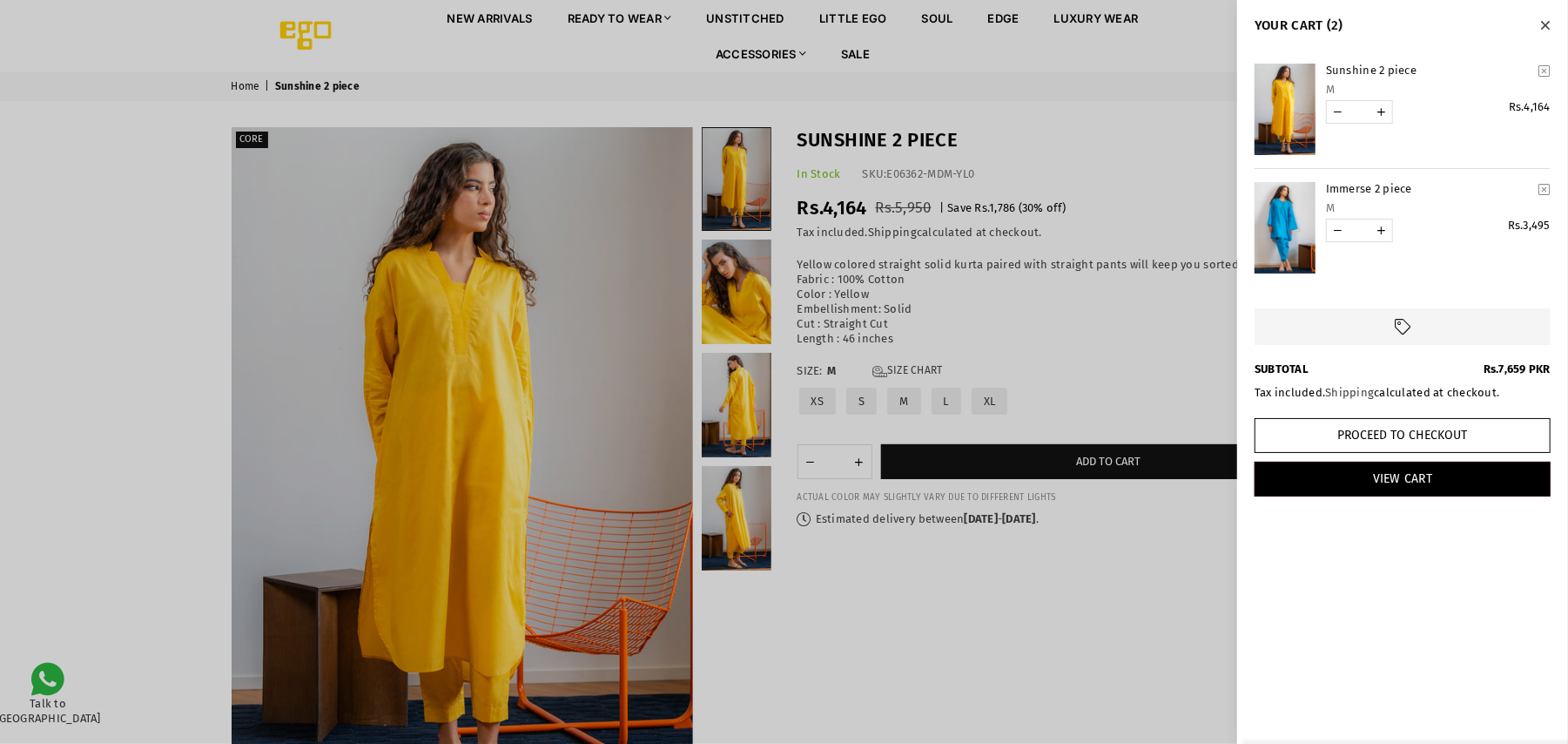 click at bounding box center [1337, 112] 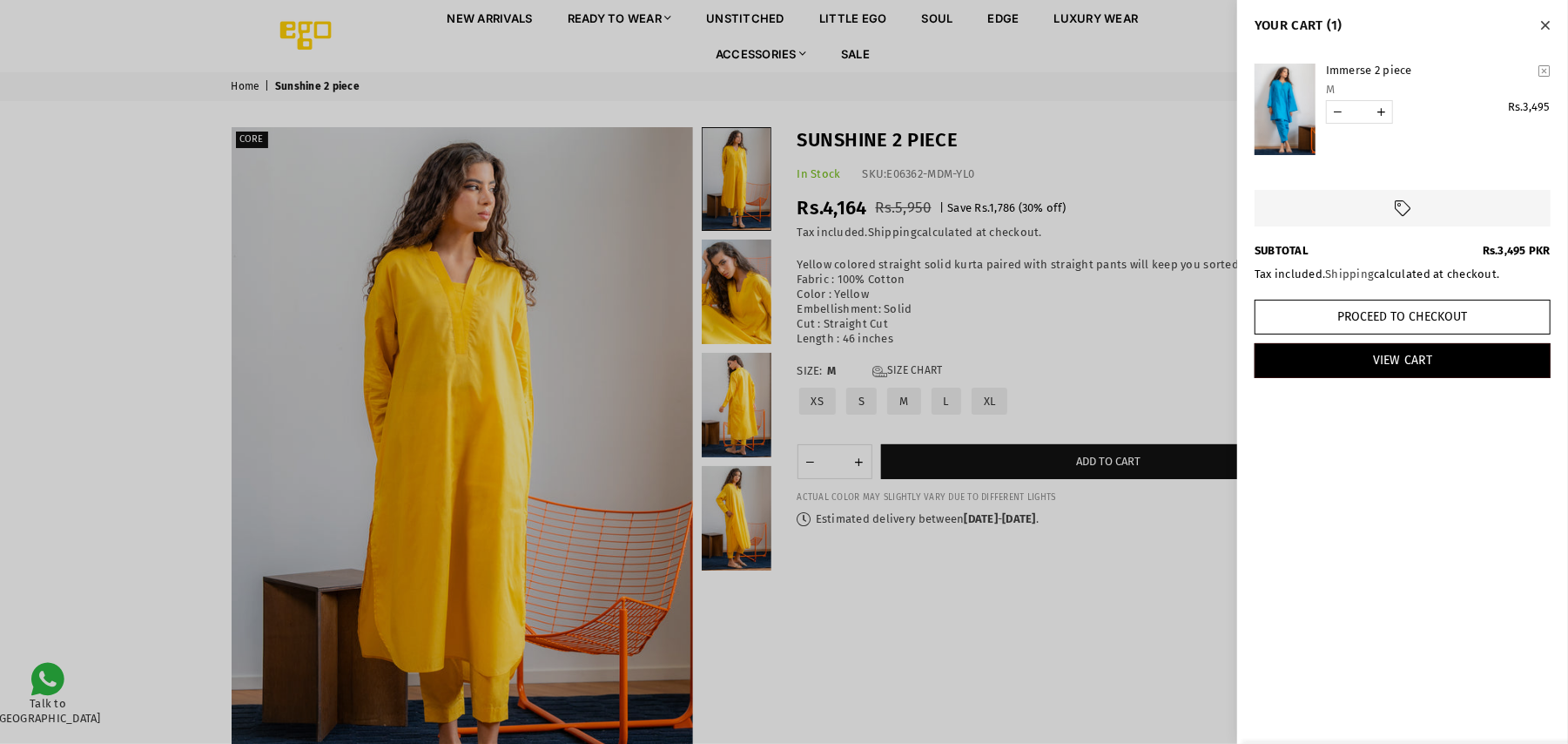 click at bounding box center (784, 372) 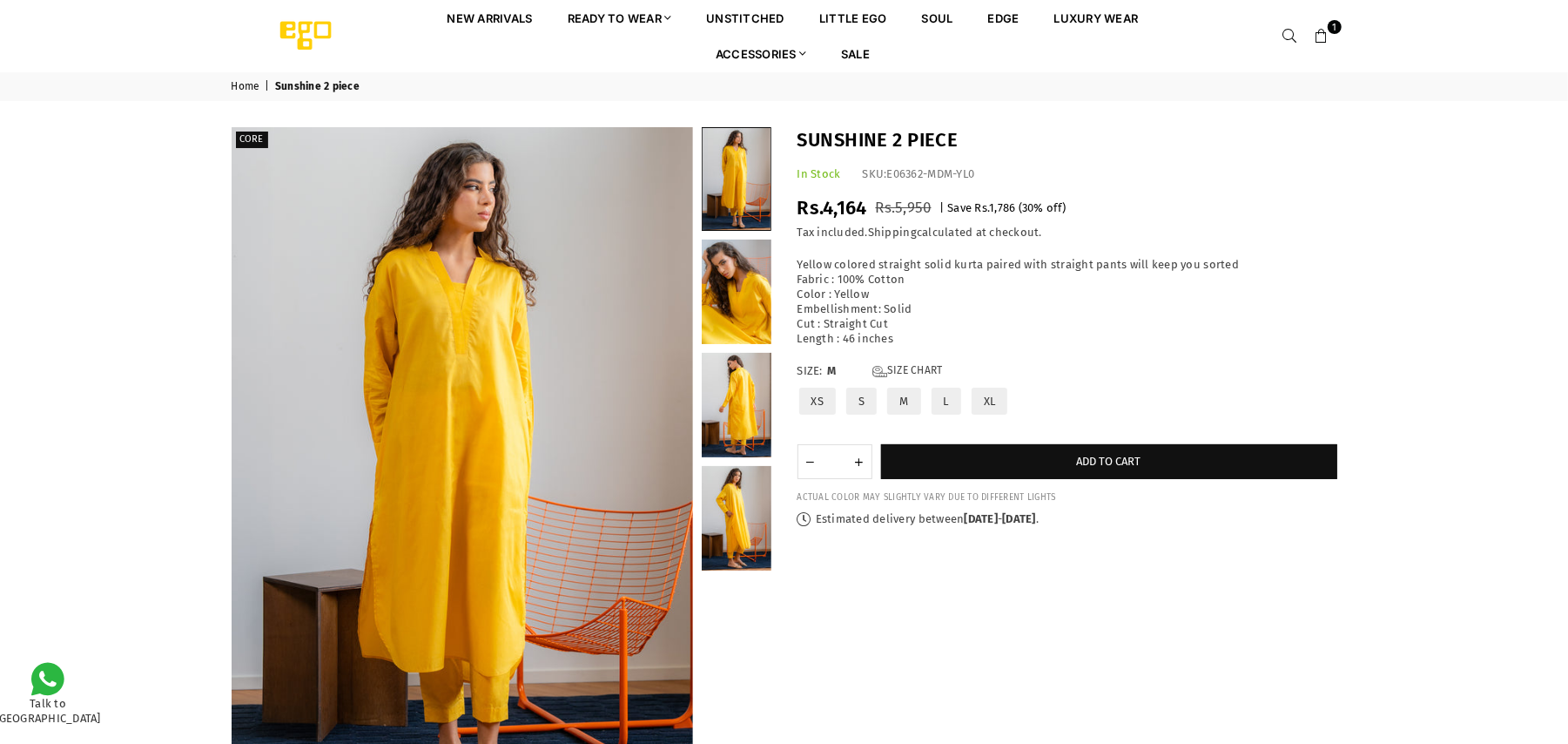 click on "Size:  M  Size Chart   XS   S   M   L   XL ** * * * **                                                                                                                 Quantity                                                                               Decrease quantity for Sunshine 2 piece                                              *                                              Increase quantity for Sunshine 2 piece                                                                                                                Add to cart                                                                                                                                                                                                     Notify me when in stock" at bounding box center (1067, 422) 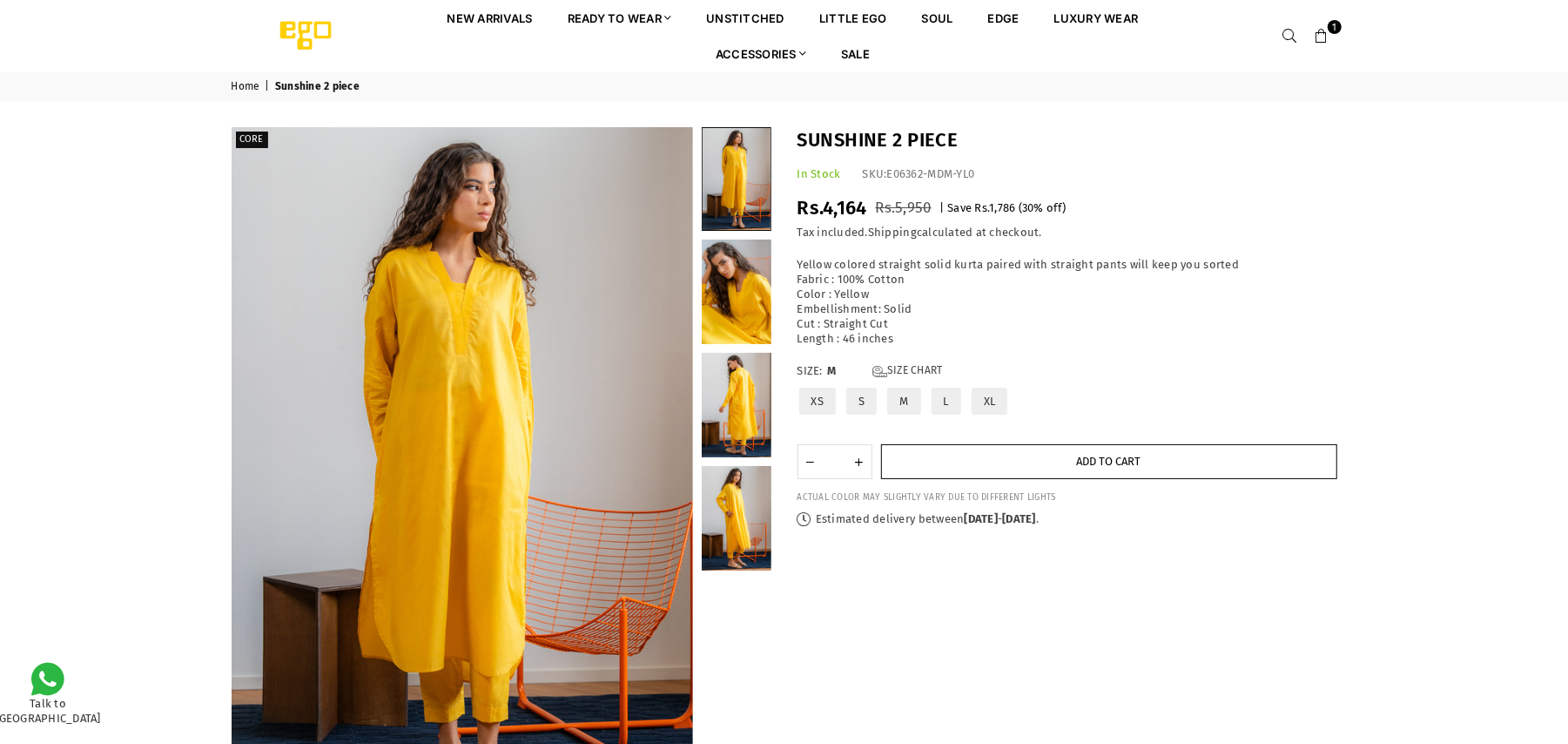 click on "Add to cart" at bounding box center (1109, 462) 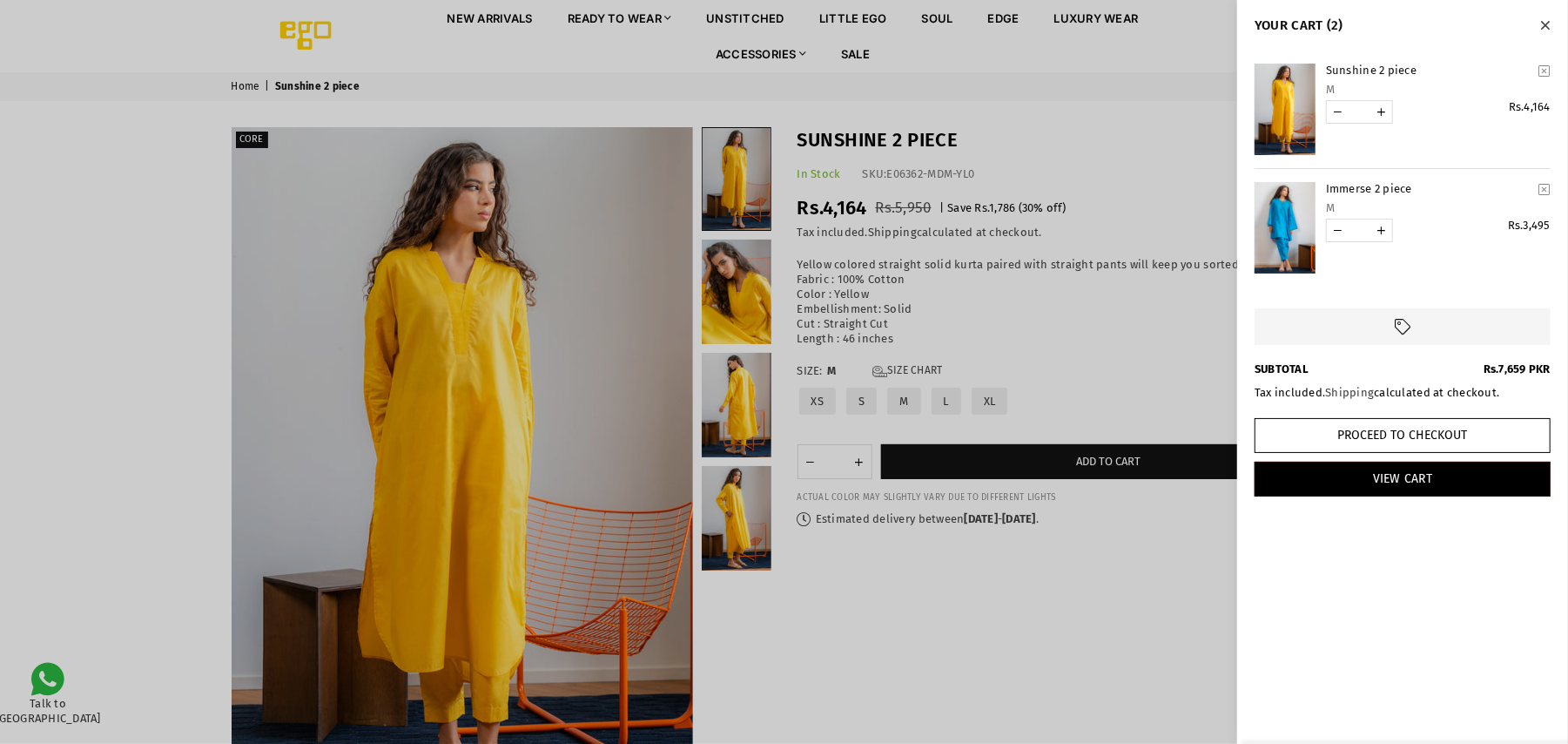 click at bounding box center [1337, 230] 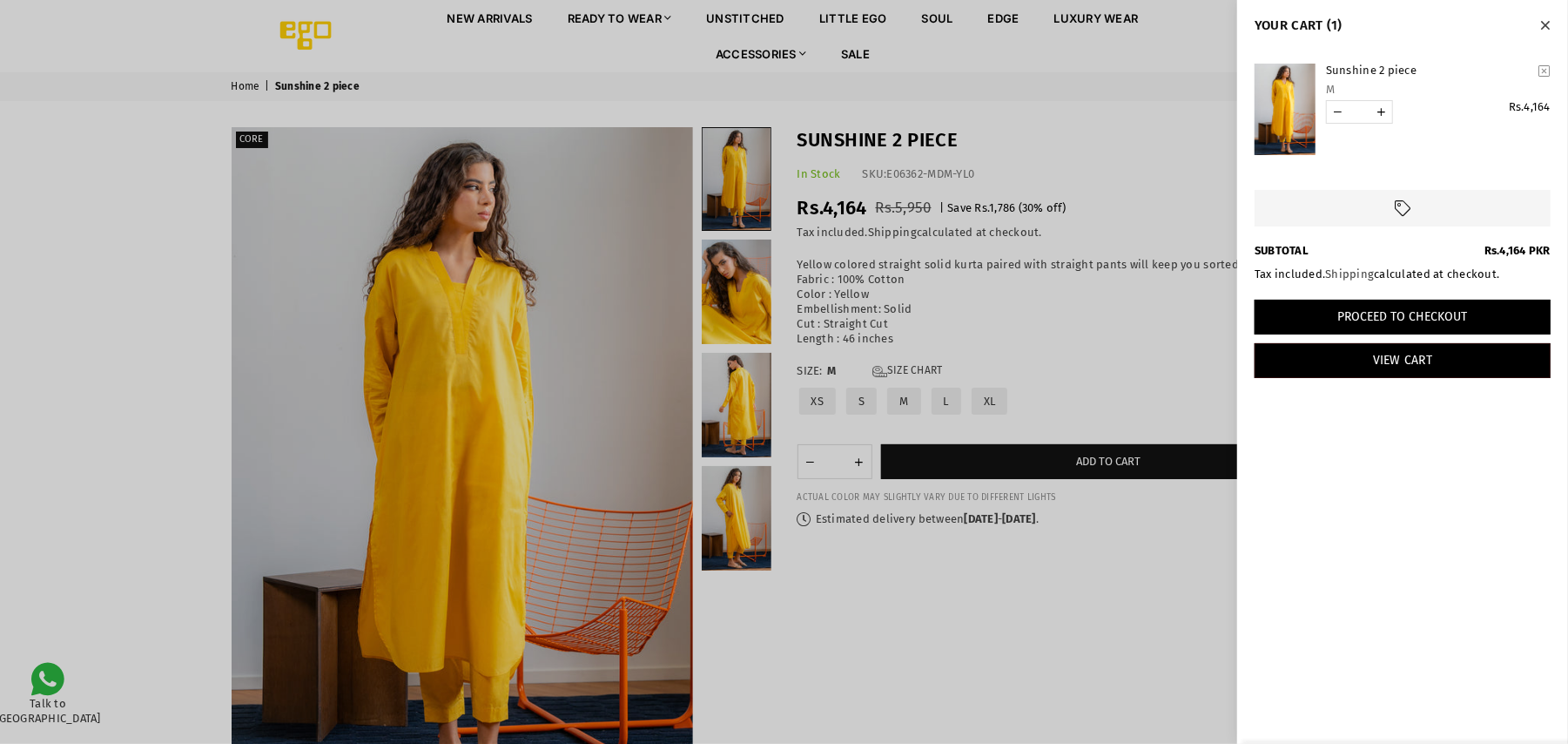 click on "Proceed to Checkout" at bounding box center [1403, 317] 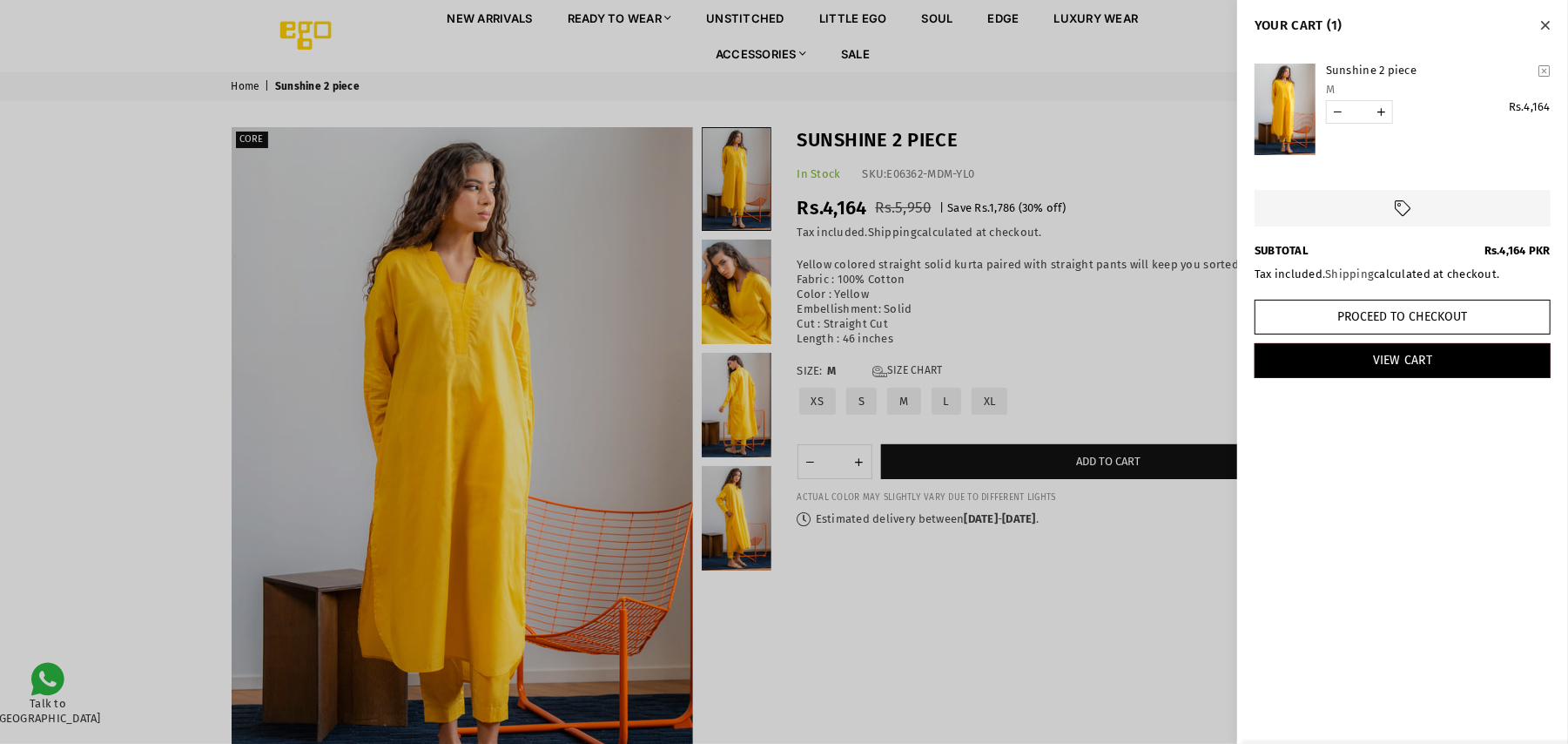 click at bounding box center (784, 372) 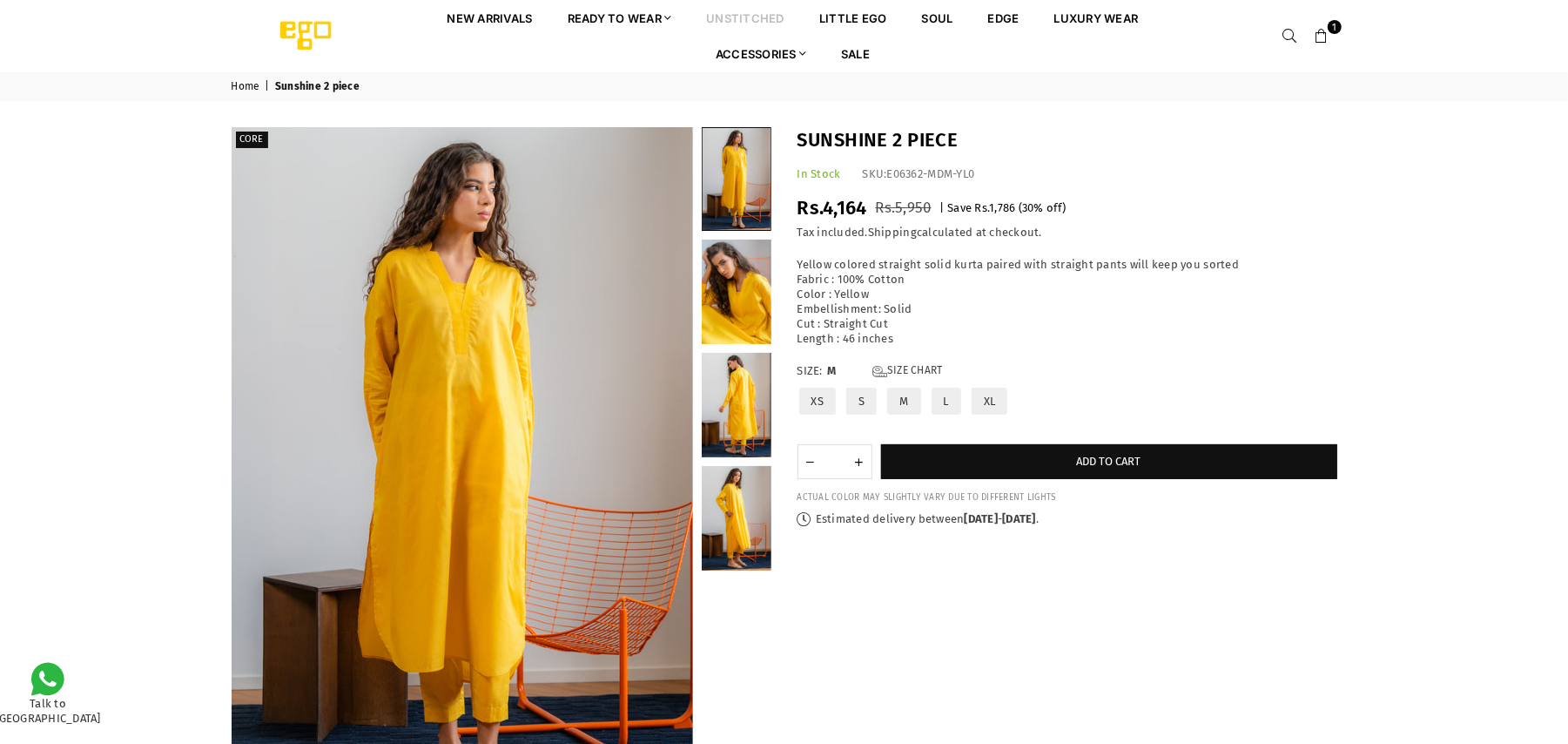 click on "unstitched" at bounding box center (745, 17) 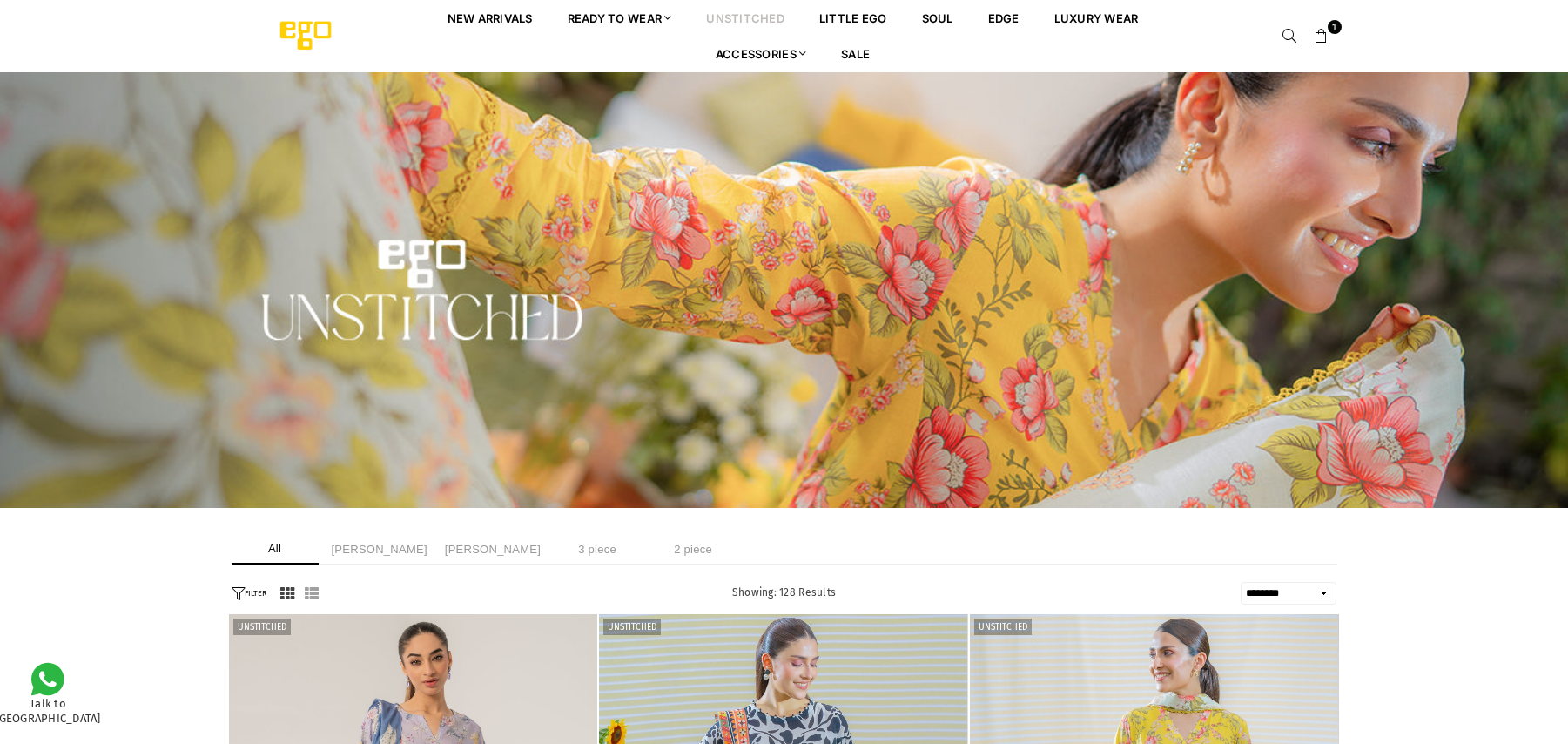 select on "******" 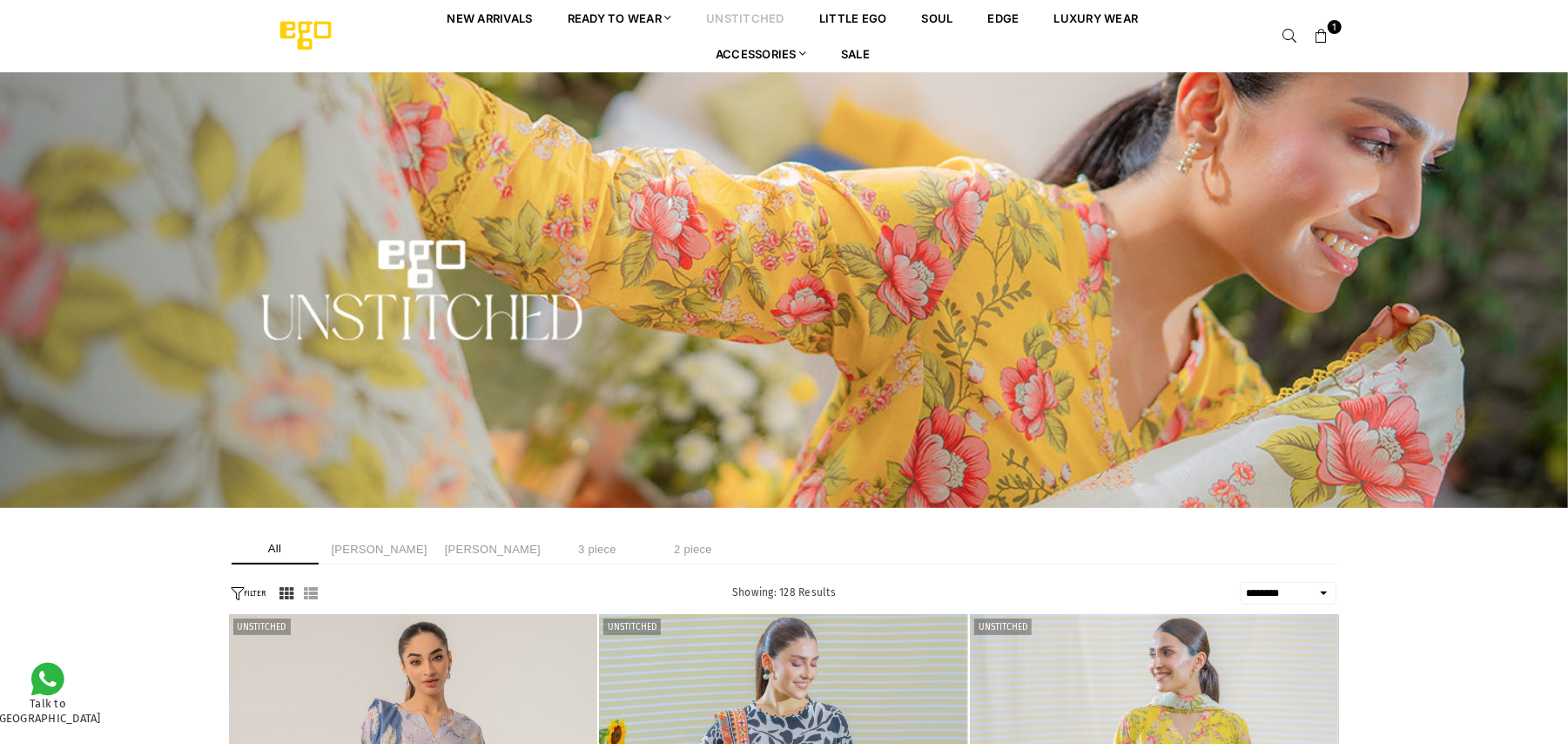 scroll, scrollTop: 0, scrollLeft: 0, axis: both 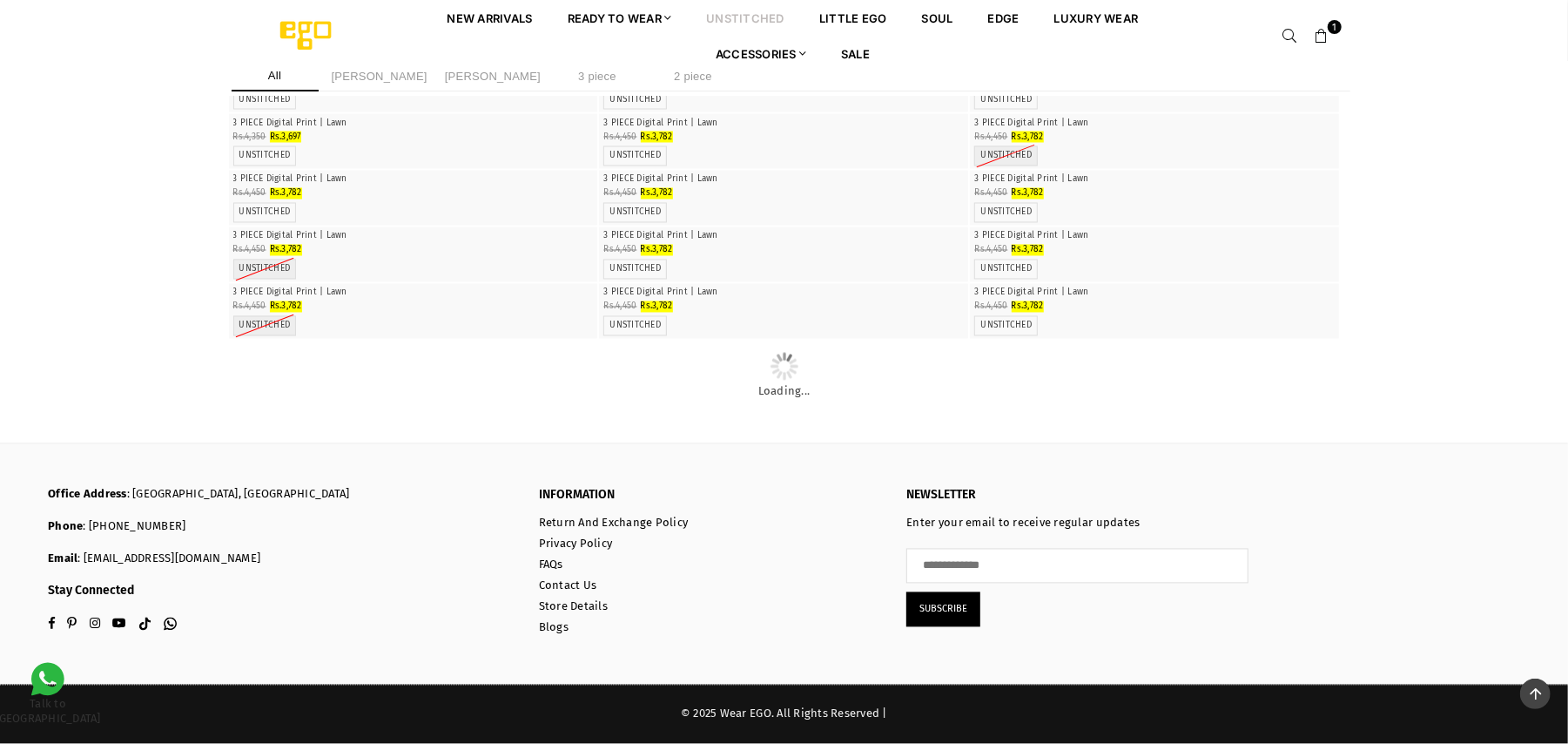 click on "2 piece" at bounding box center [693, 76] 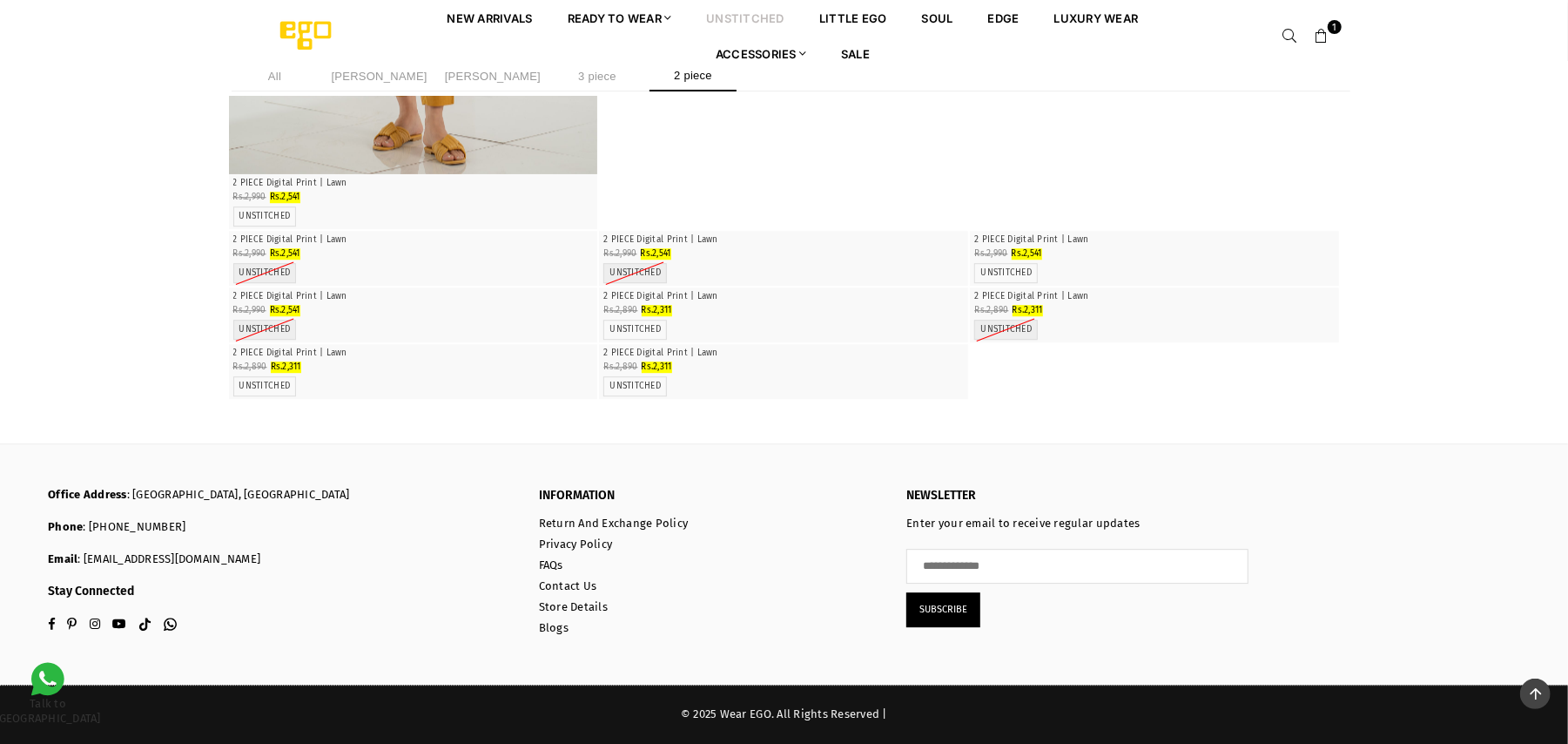 scroll, scrollTop: 4873, scrollLeft: 0, axis: vertical 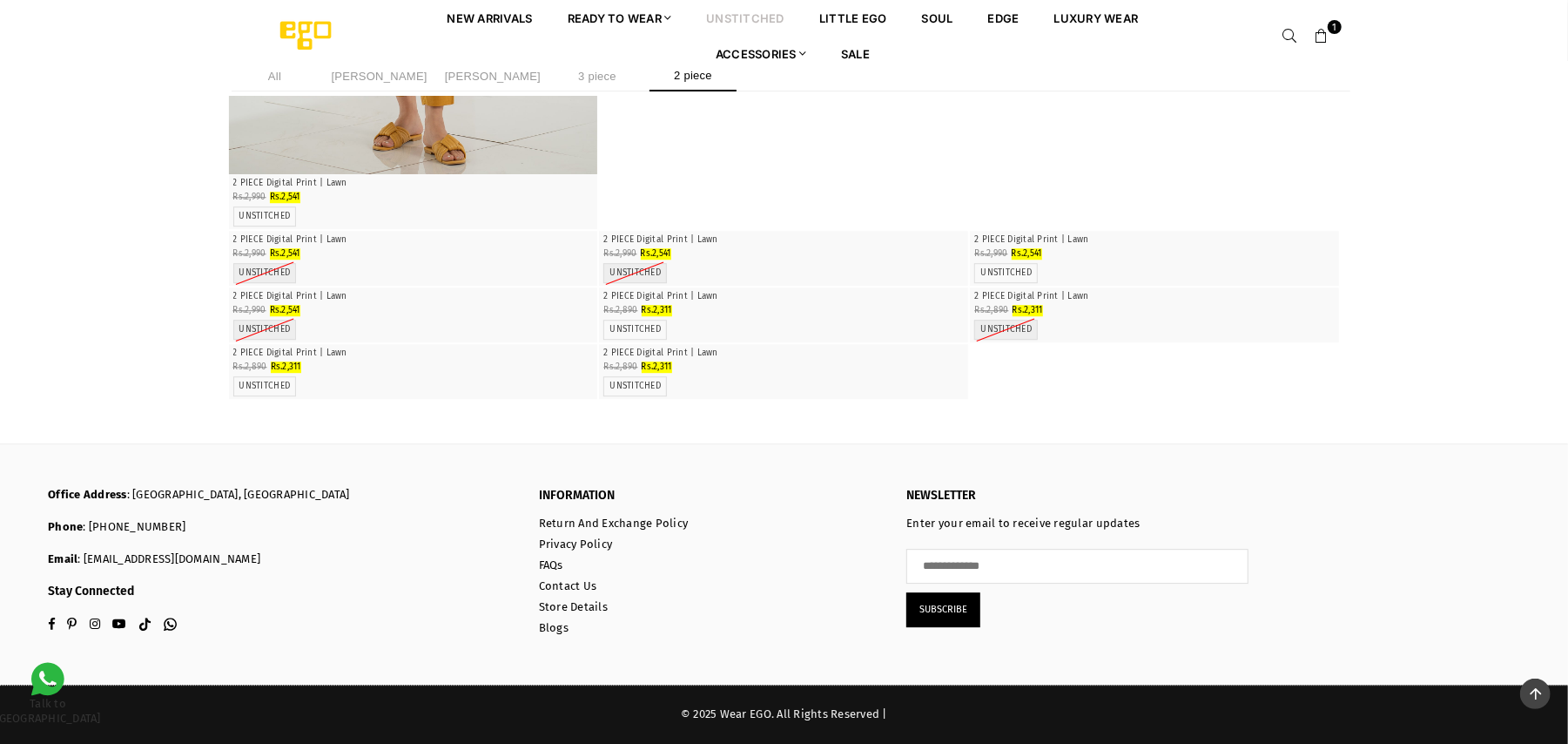 click at bounding box center [1322, 37] 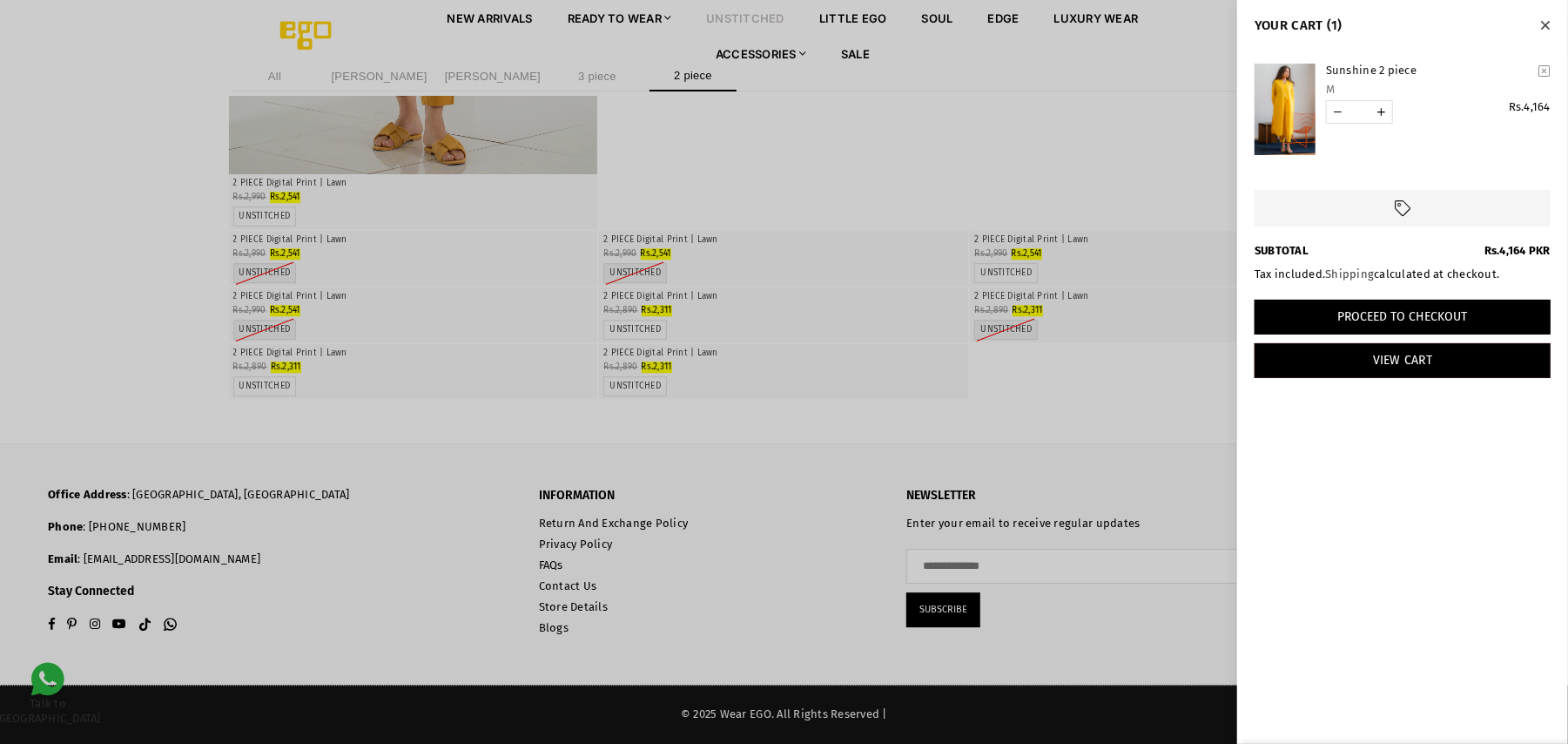 click on "Proceed to Checkout" at bounding box center (1403, 317) 